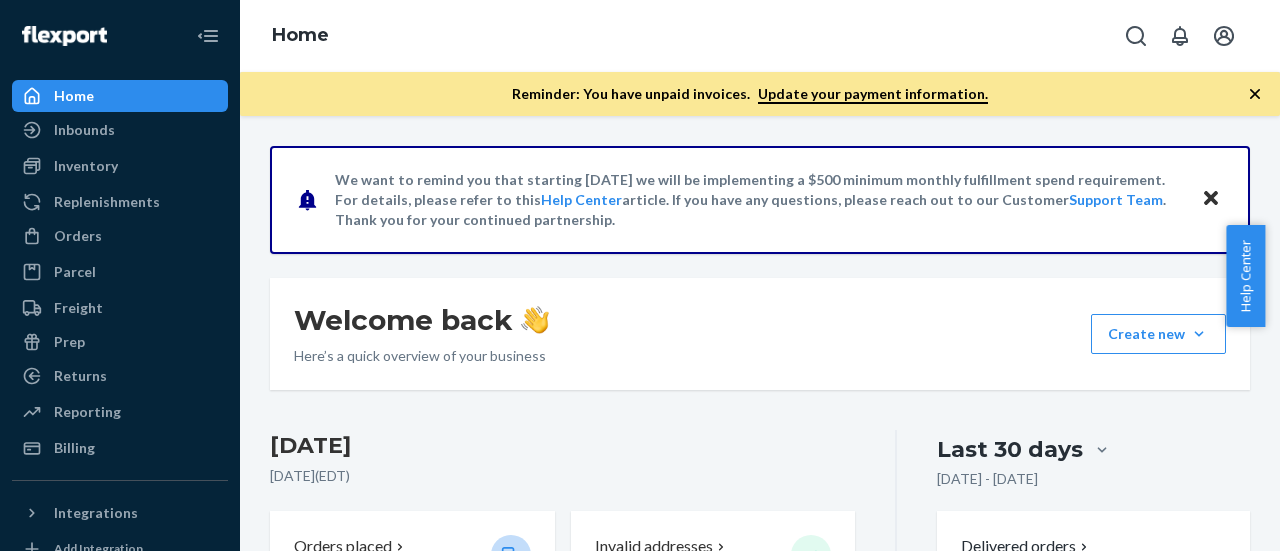 scroll, scrollTop: 0, scrollLeft: 0, axis: both 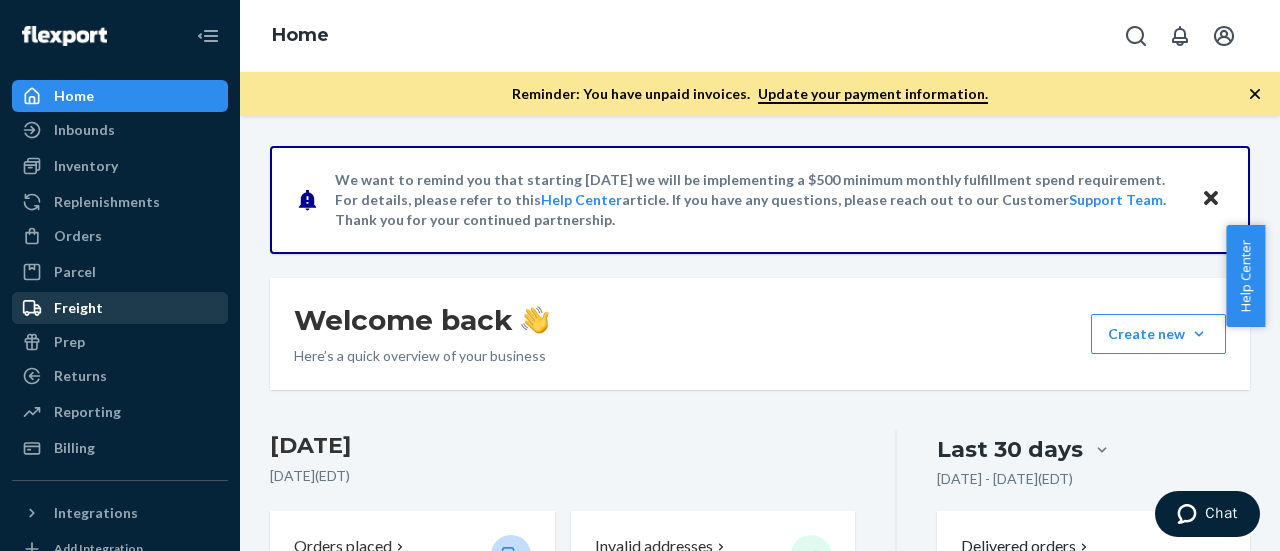 click on "Freight" at bounding box center (78, 308) 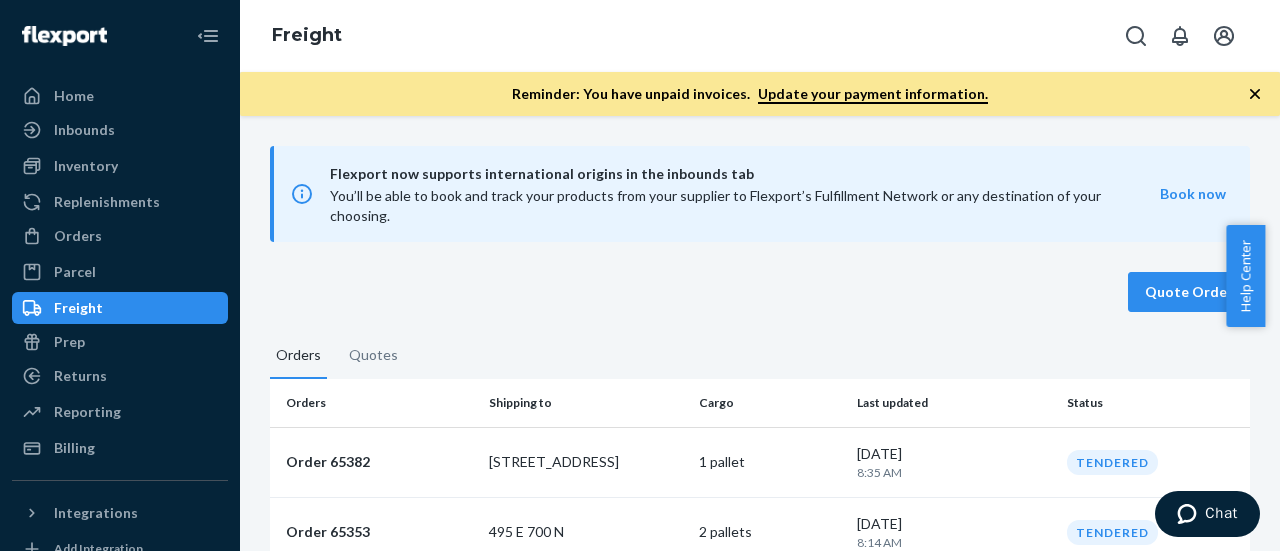 scroll, scrollTop: 100, scrollLeft: 0, axis: vertical 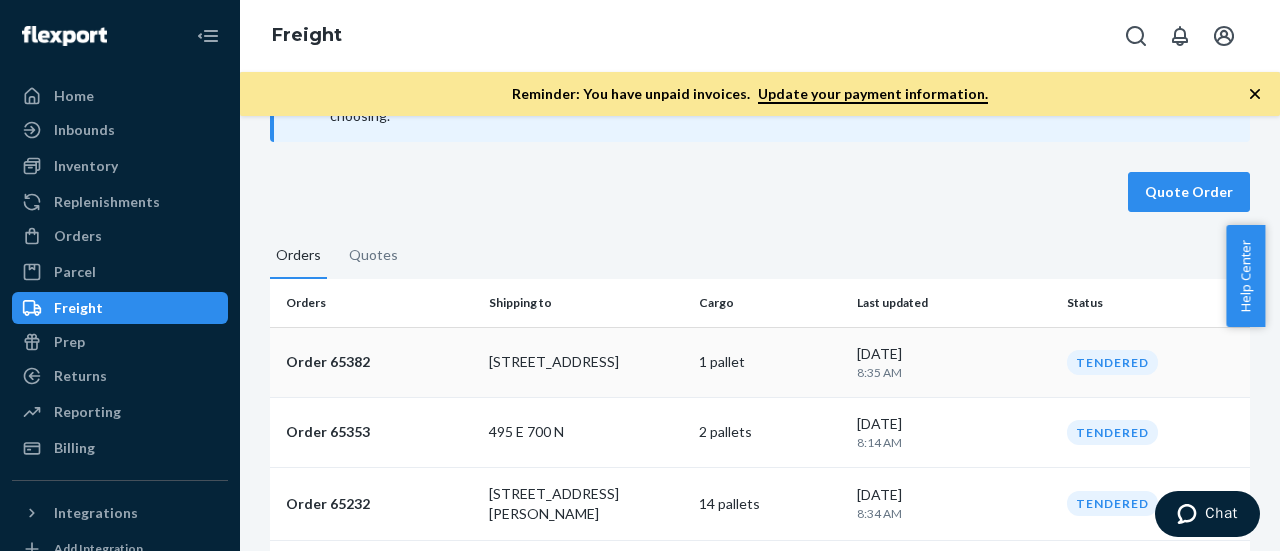 click on "1 pallet" at bounding box center [770, 362] 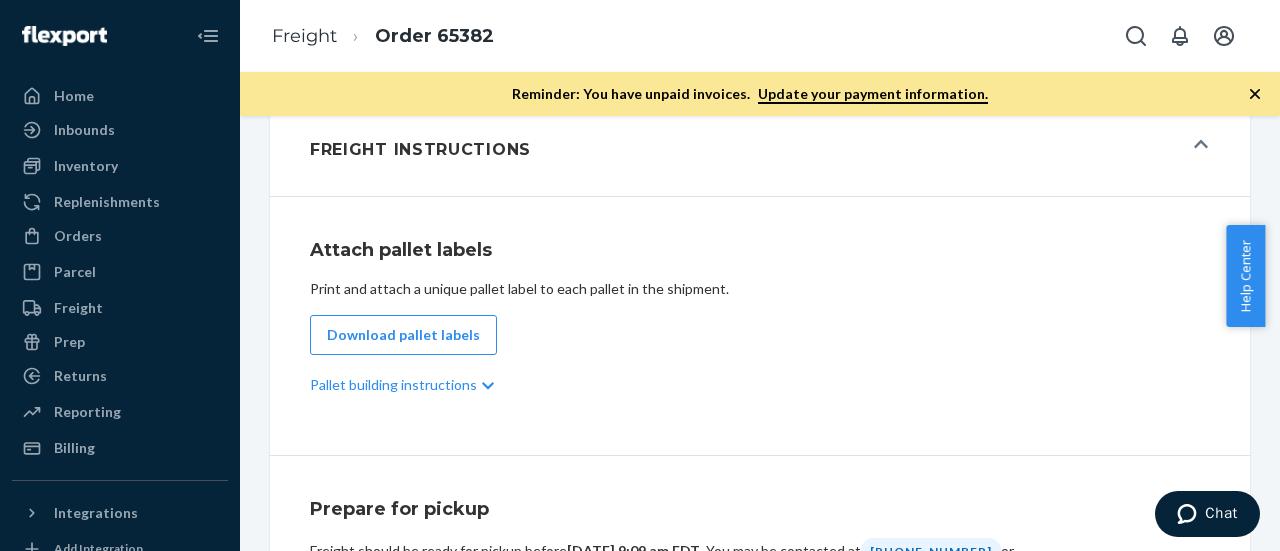 scroll, scrollTop: 700, scrollLeft: 0, axis: vertical 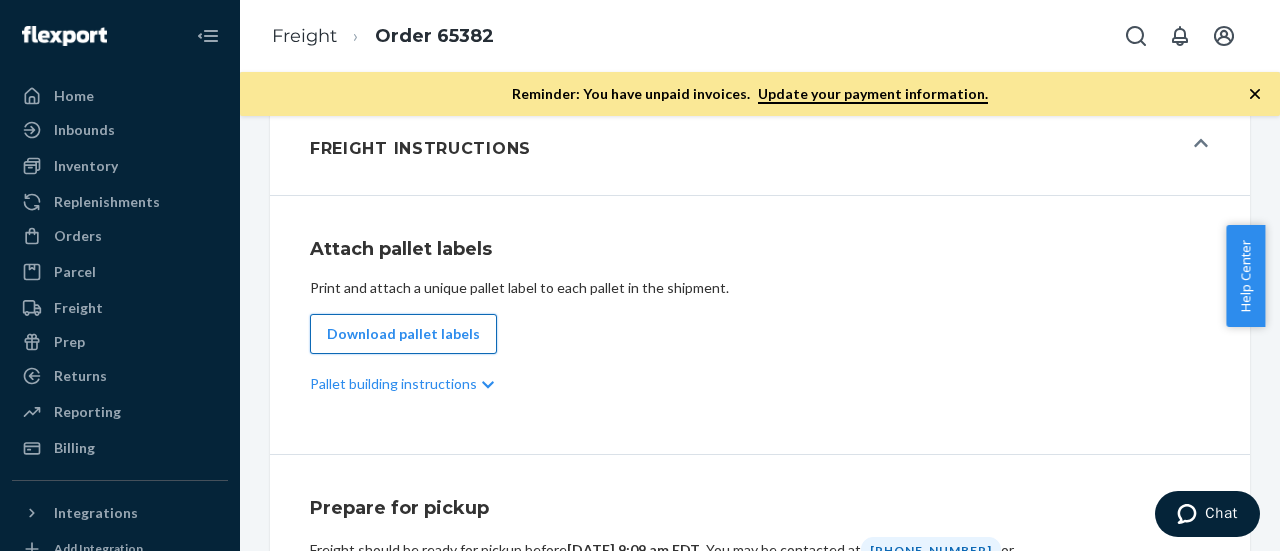 click on "Download pallet labels" at bounding box center [403, 334] 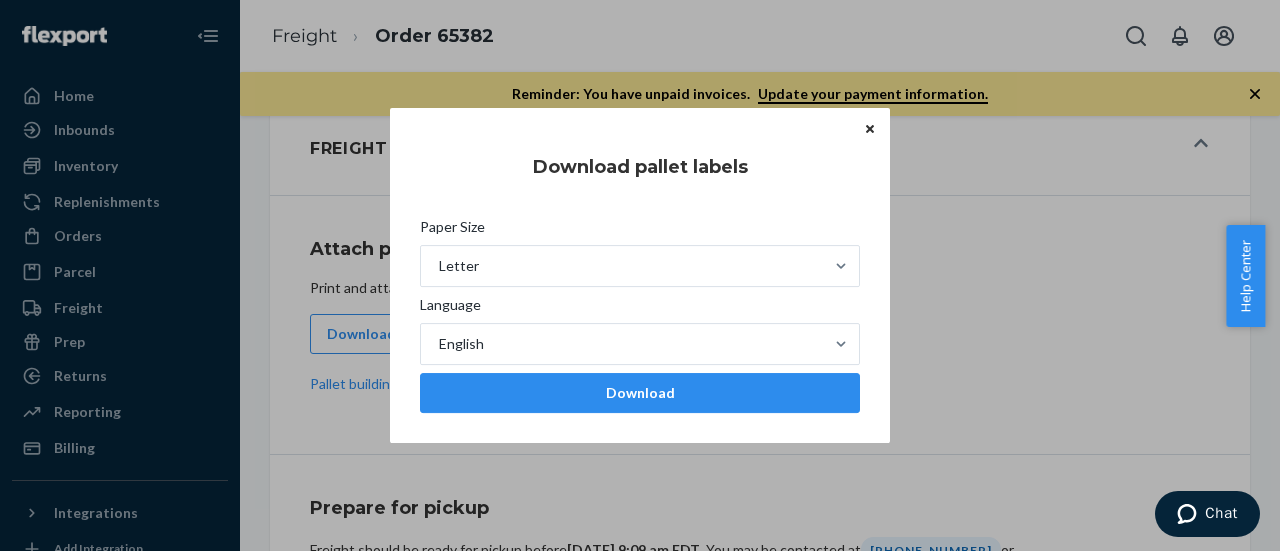 click 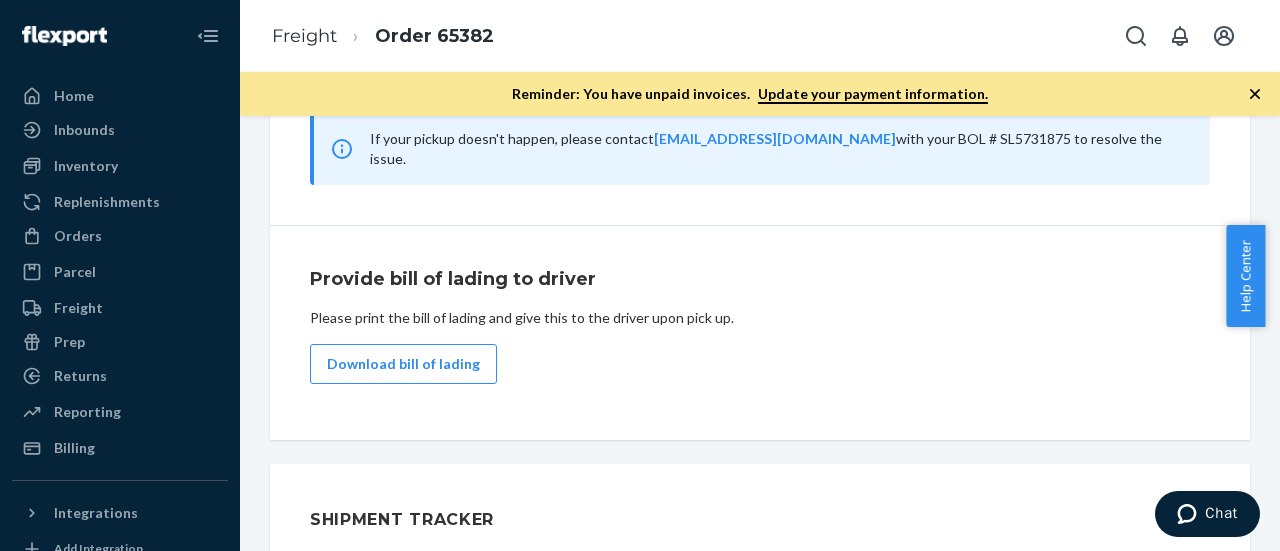 scroll, scrollTop: 1251, scrollLeft: 0, axis: vertical 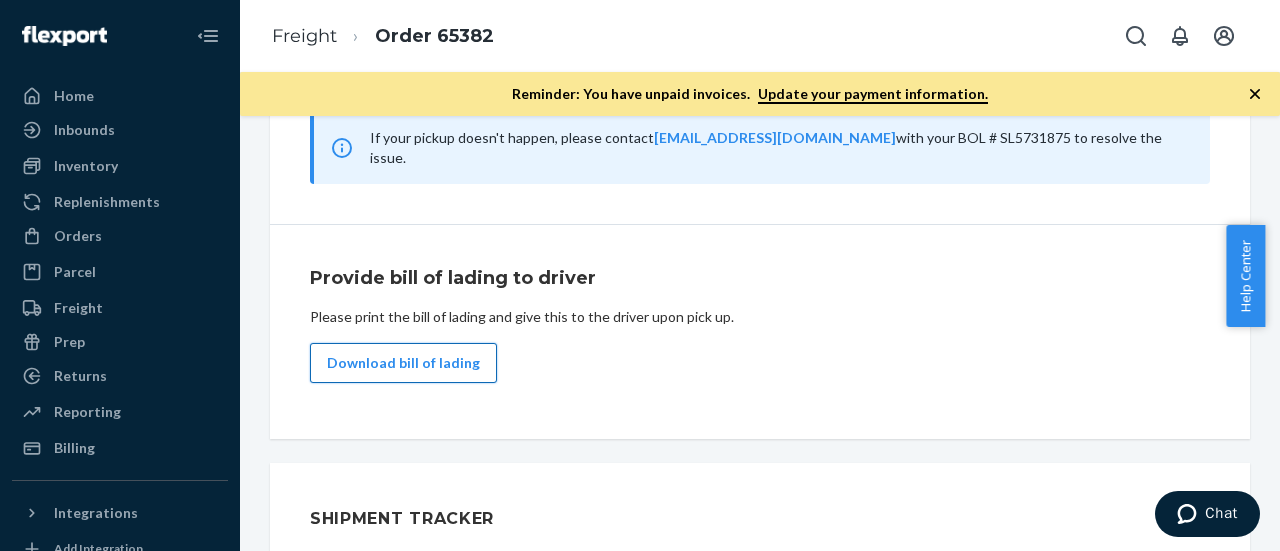 click on "Download bill of lading" at bounding box center (403, 363) 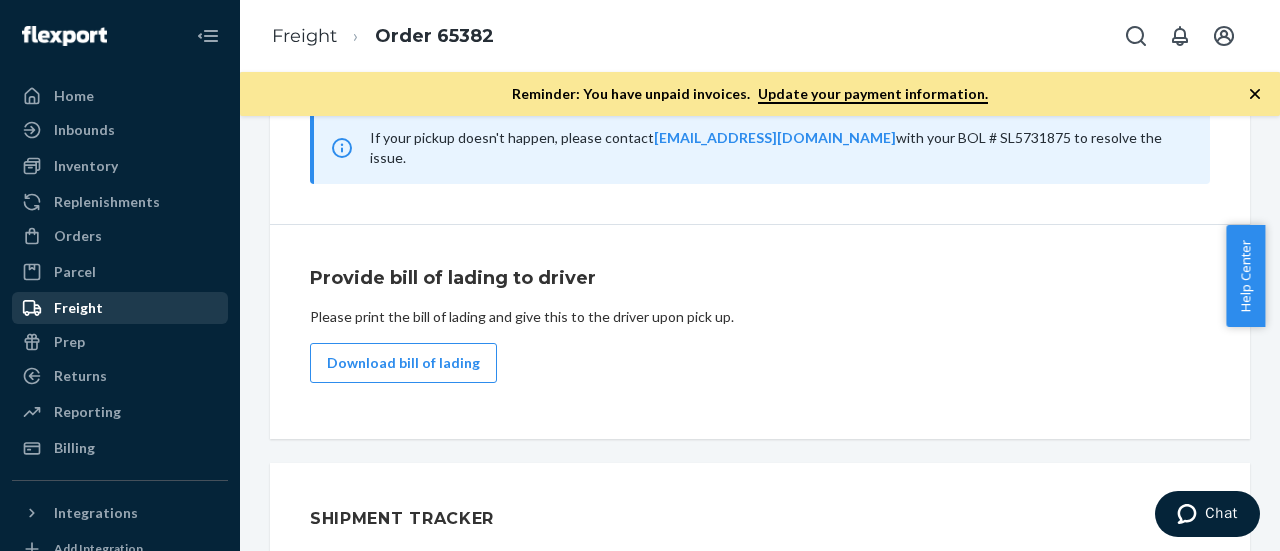 click on "Freight" at bounding box center [78, 308] 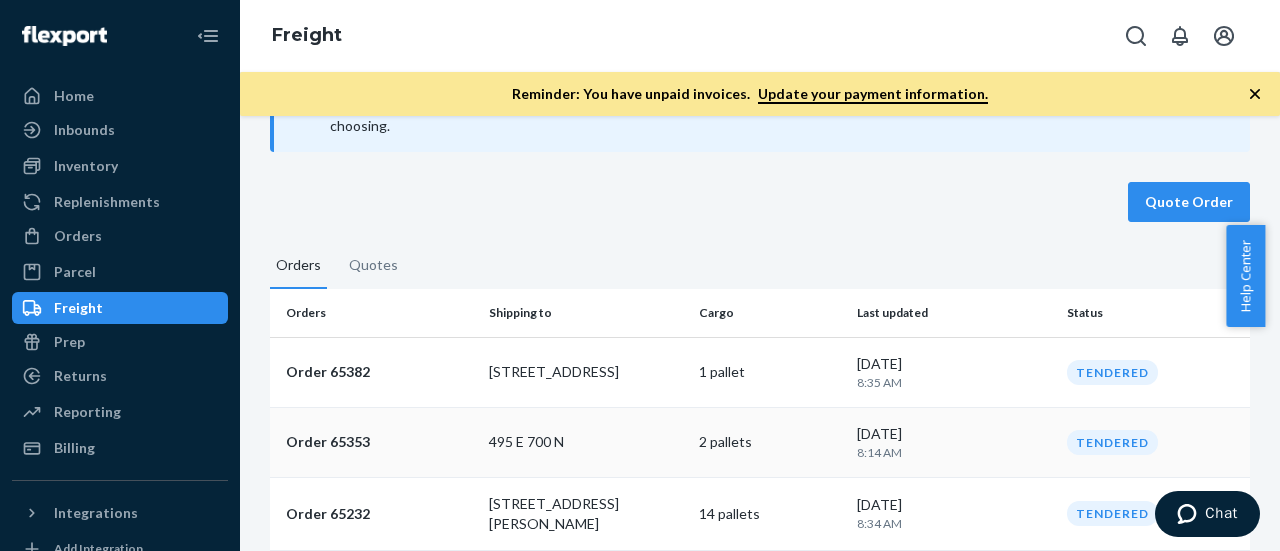 scroll, scrollTop: 200, scrollLeft: 0, axis: vertical 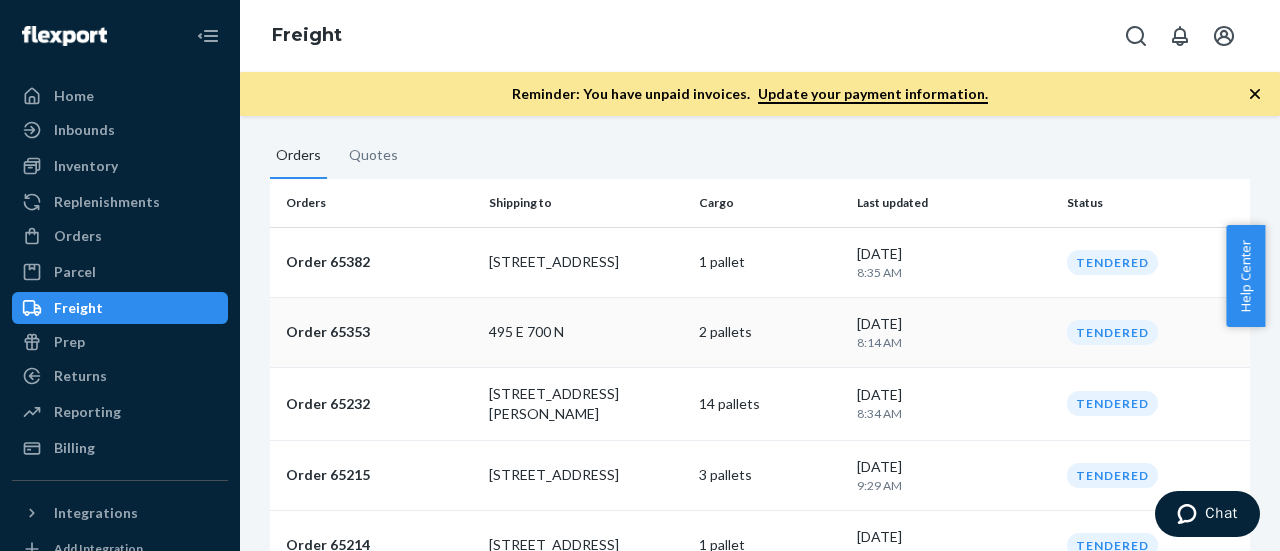 click on "TENDERED" at bounding box center [1112, 332] 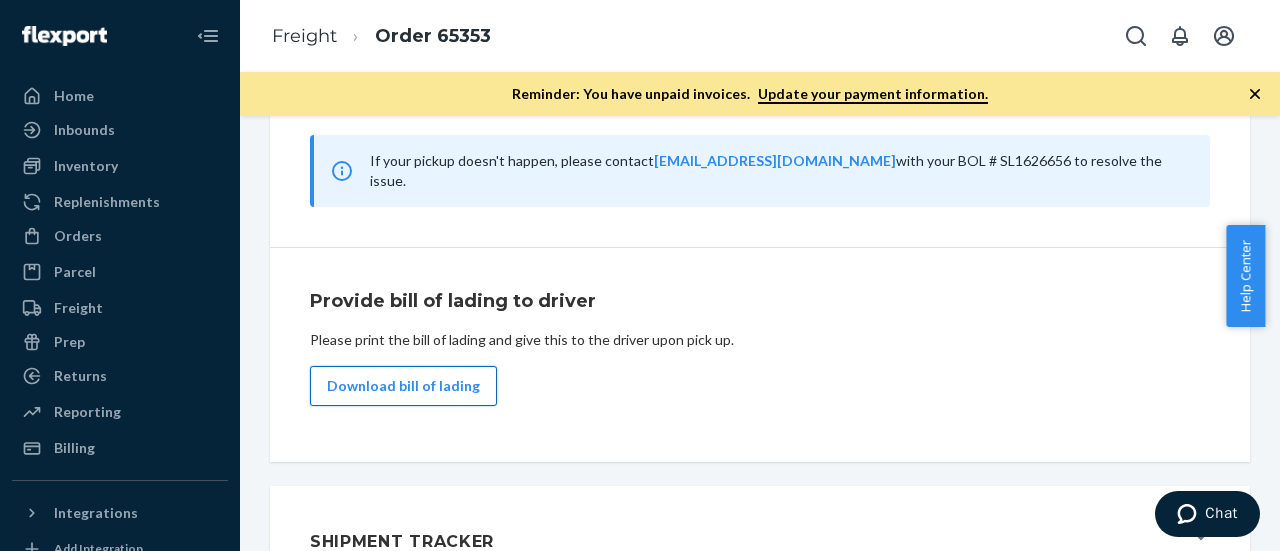 scroll, scrollTop: 1251, scrollLeft: 0, axis: vertical 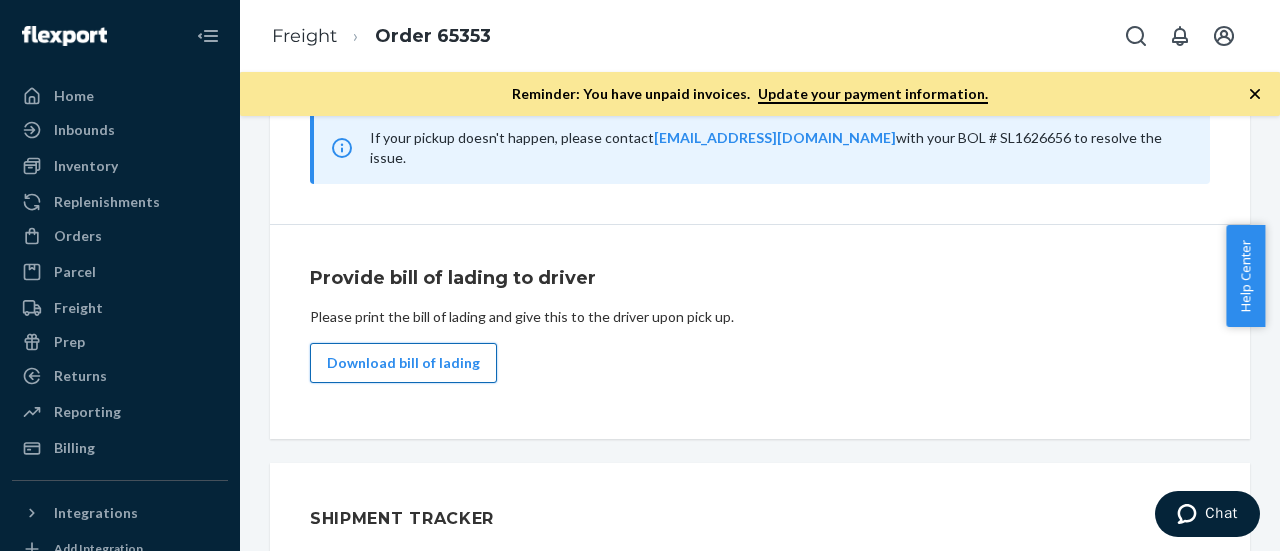 click on "Download bill of lading" at bounding box center (403, 363) 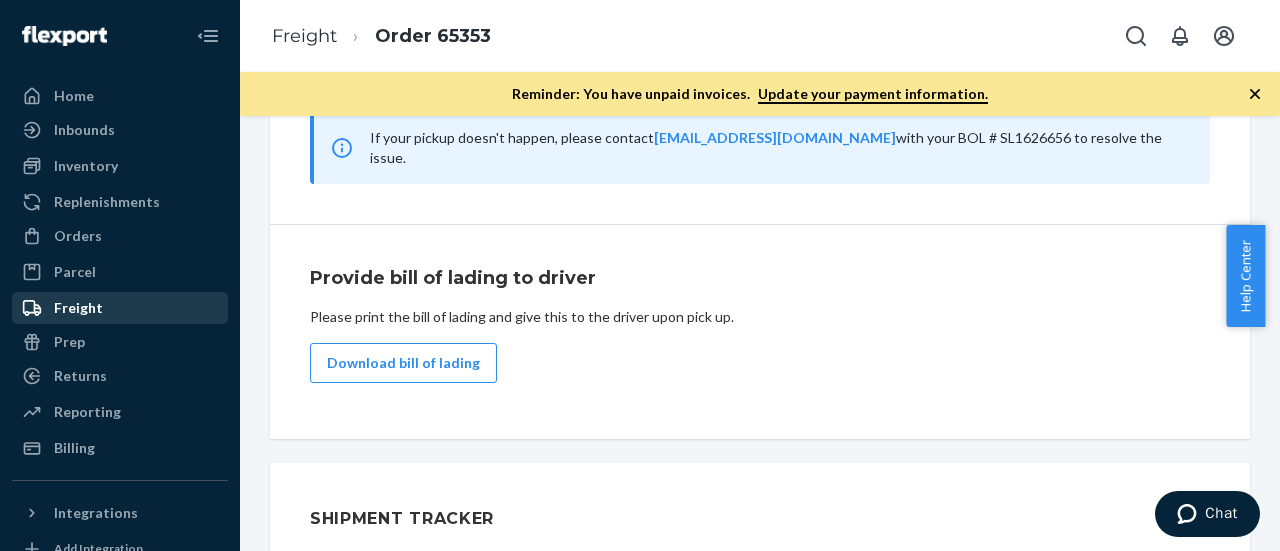 click on "Freight" at bounding box center (78, 308) 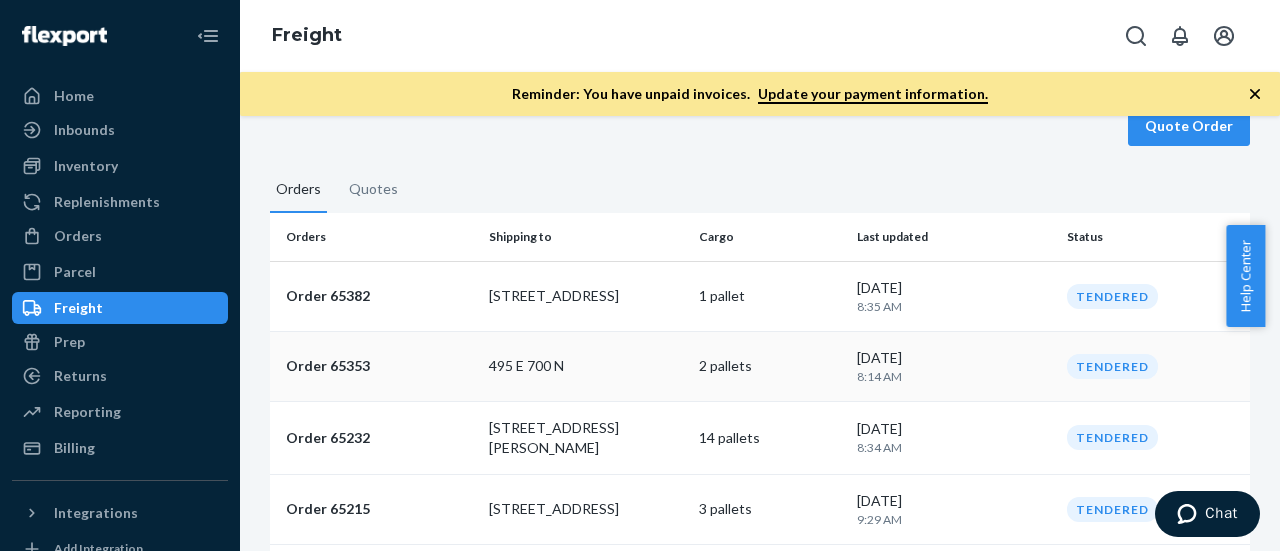 scroll, scrollTop: 200, scrollLeft: 0, axis: vertical 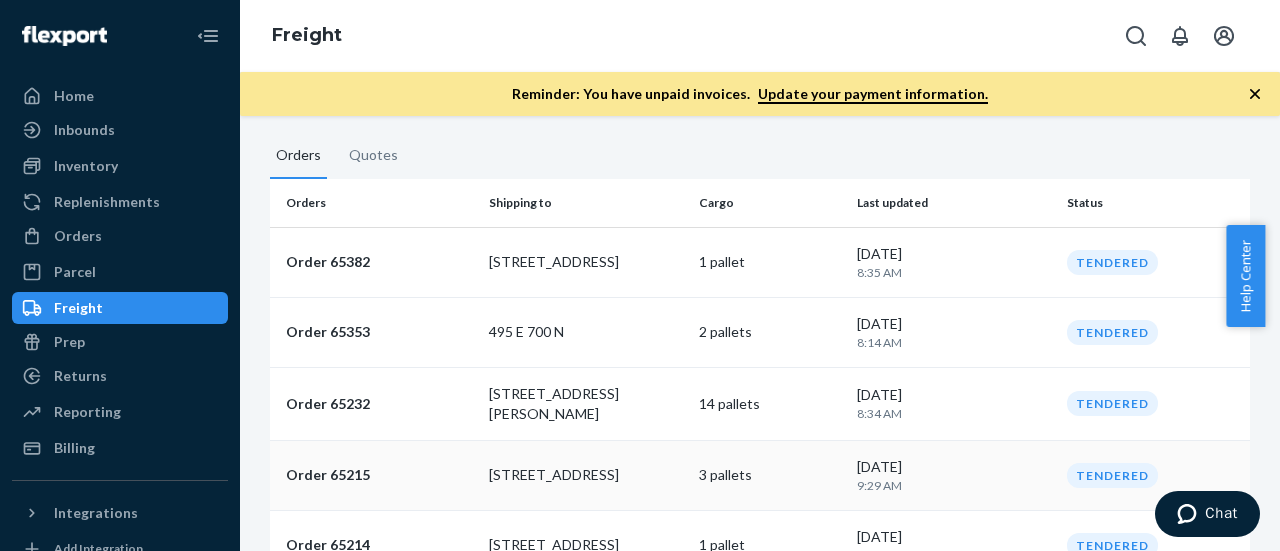click on "3 pallets" at bounding box center (770, 475) 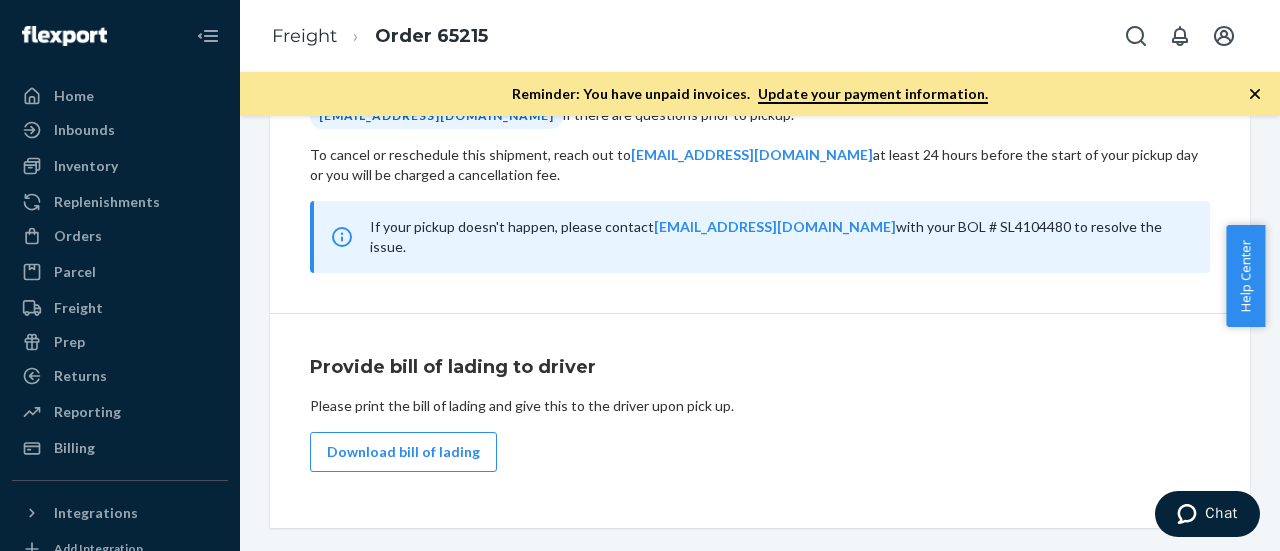 scroll, scrollTop: 1200, scrollLeft: 0, axis: vertical 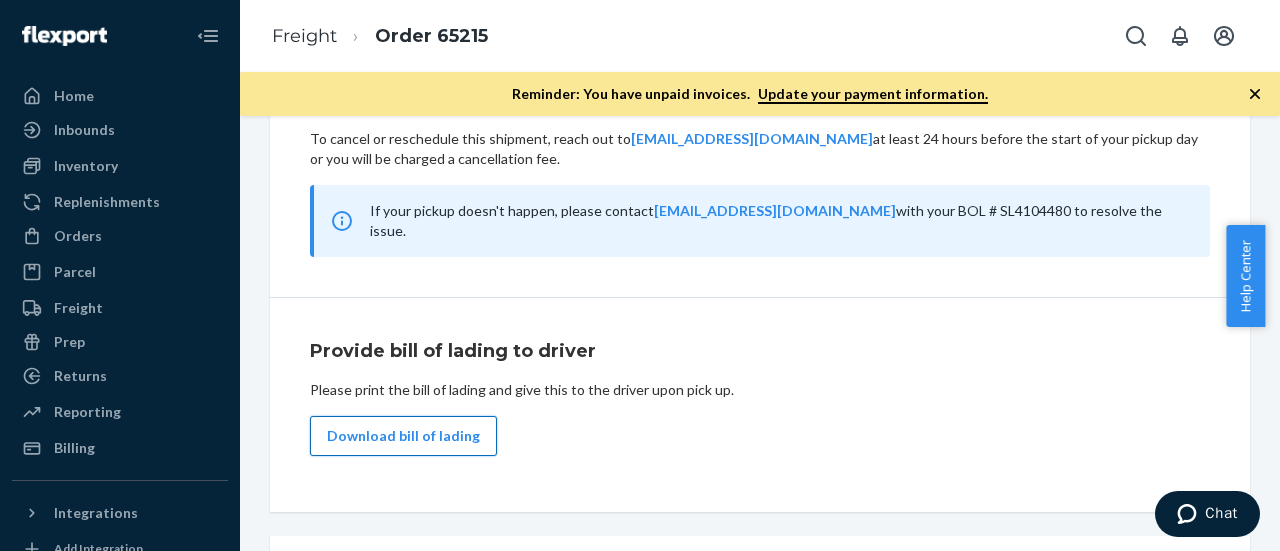 click on "Download bill of lading" at bounding box center (403, 436) 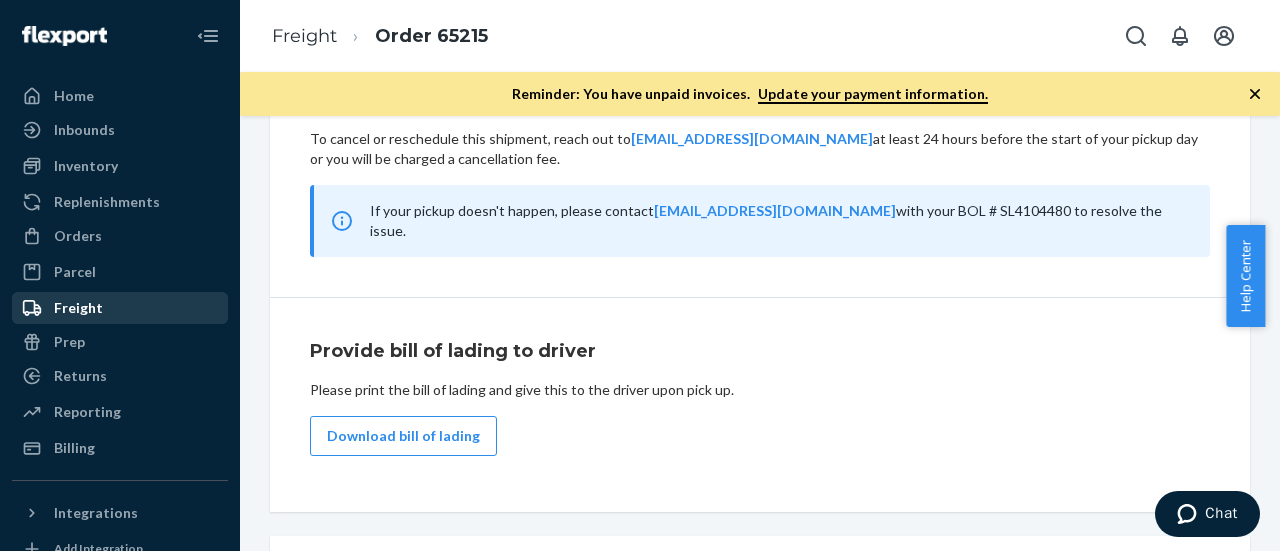 click on "Freight" at bounding box center [78, 308] 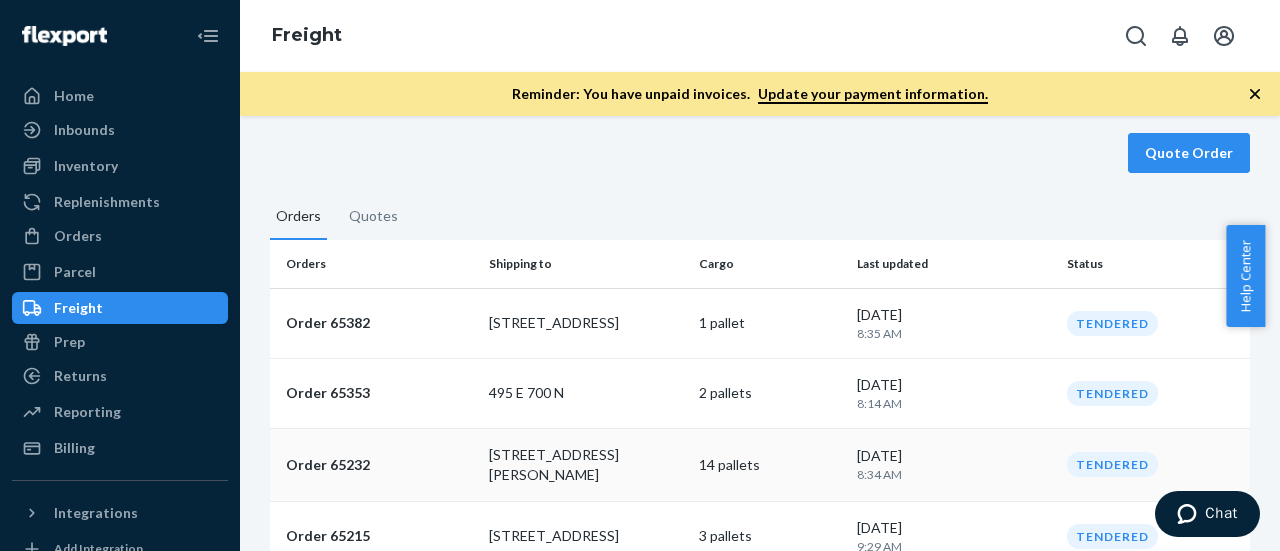 scroll, scrollTop: 300, scrollLeft: 0, axis: vertical 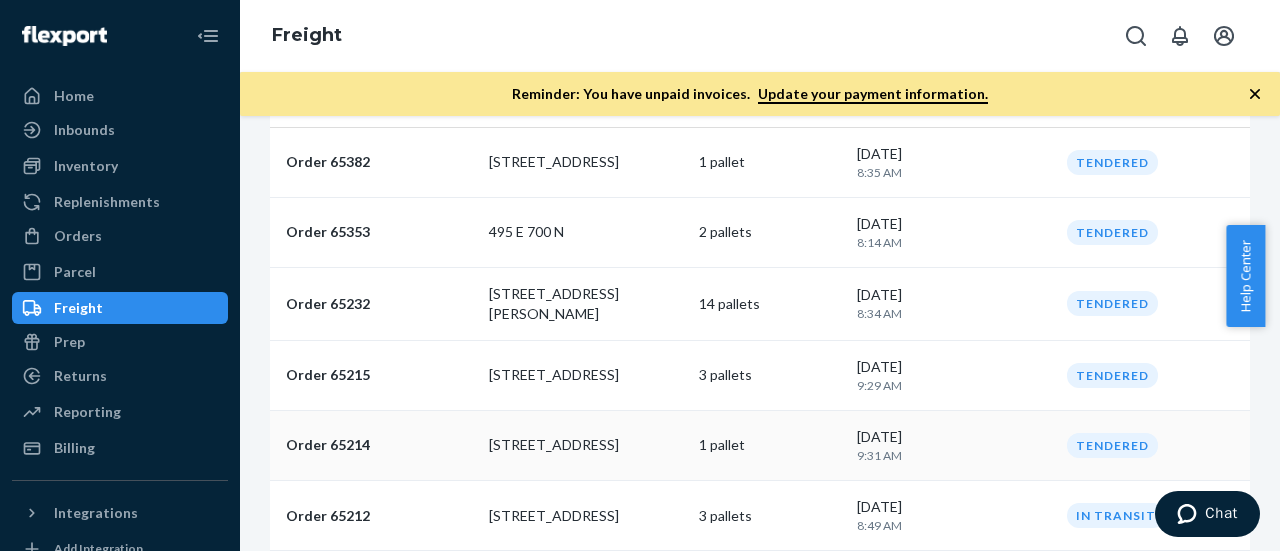 click on "1 pallet" at bounding box center [770, 445] 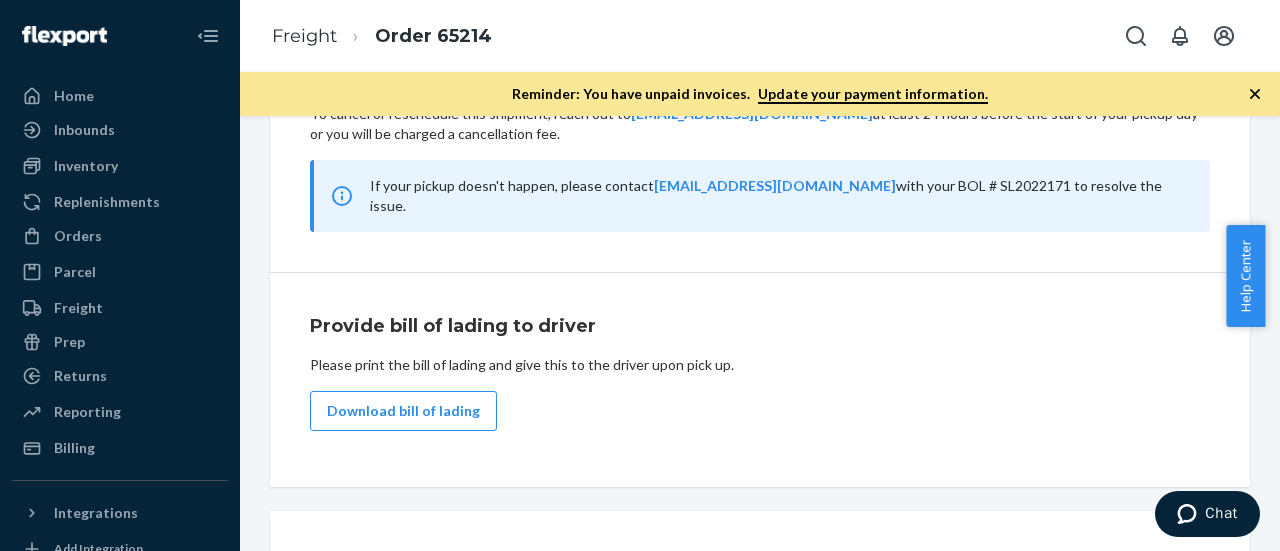 scroll, scrollTop: 1251, scrollLeft: 0, axis: vertical 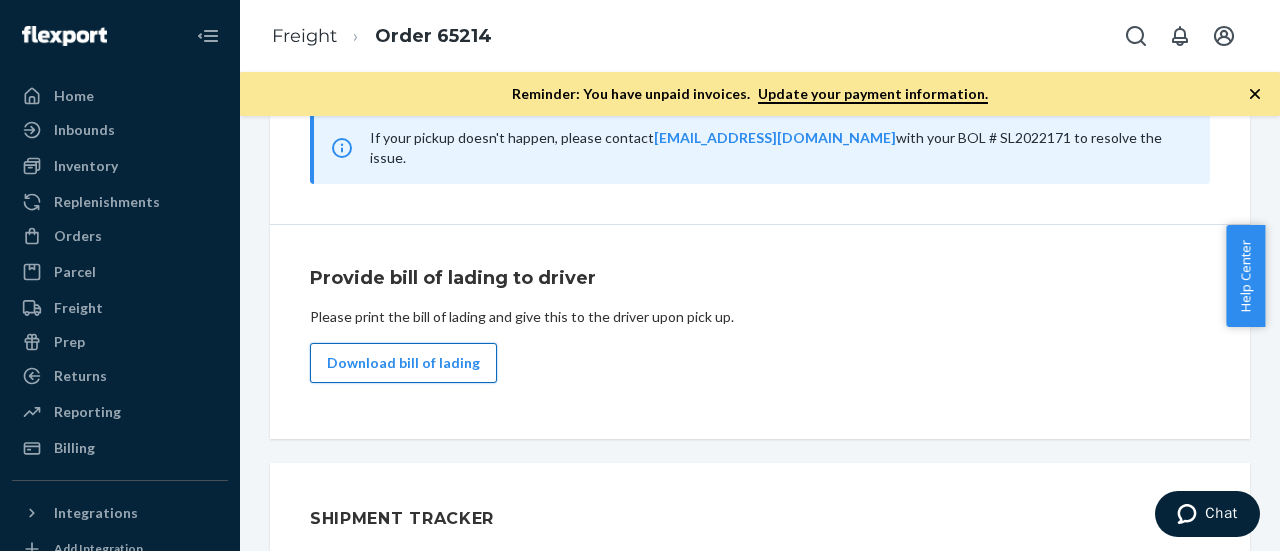 click on "Download bill of lading" at bounding box center (403, 363) 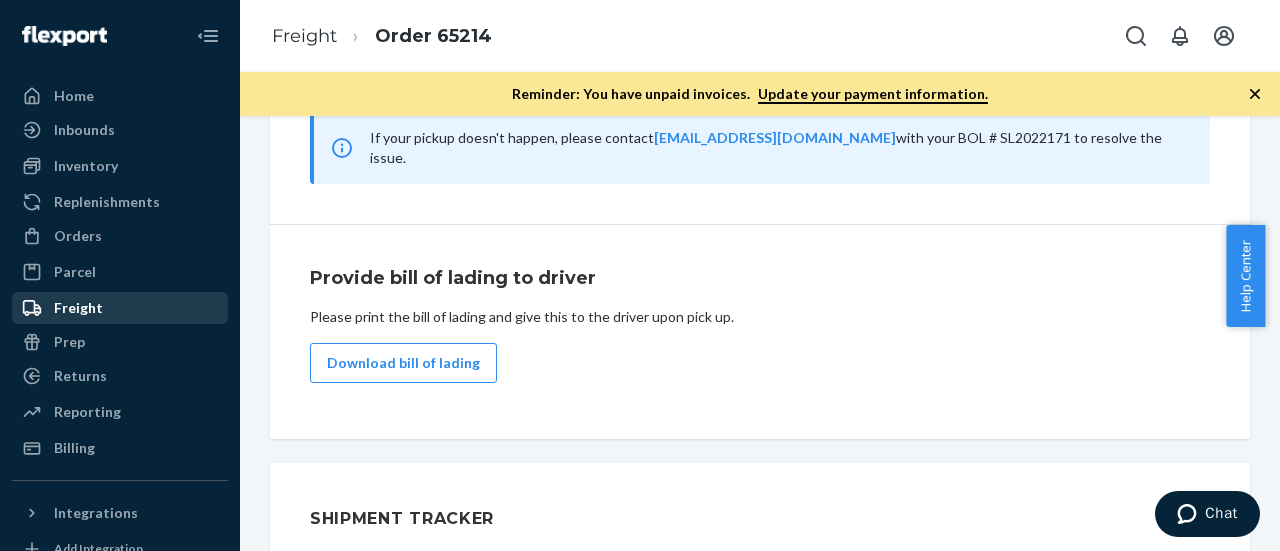 click on "Freight" at bounding box center (120, 308) 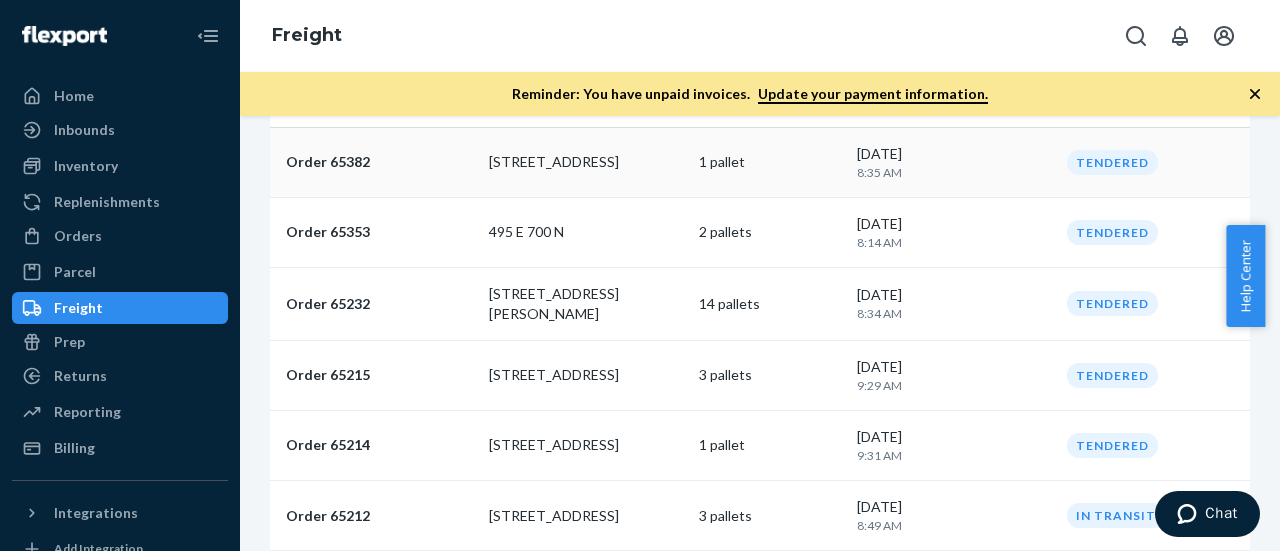scroll, scrollTop: 400, scrollLeft: 0, axis: vertical 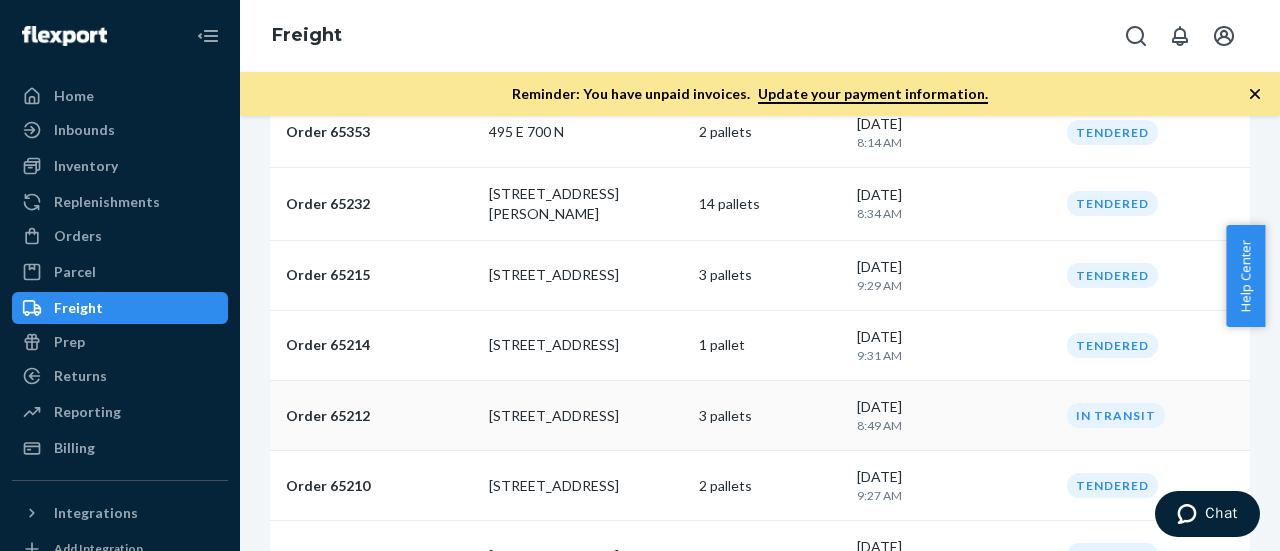 click on "[STREET_ADDRESS]" at bounding box center (586, 416) 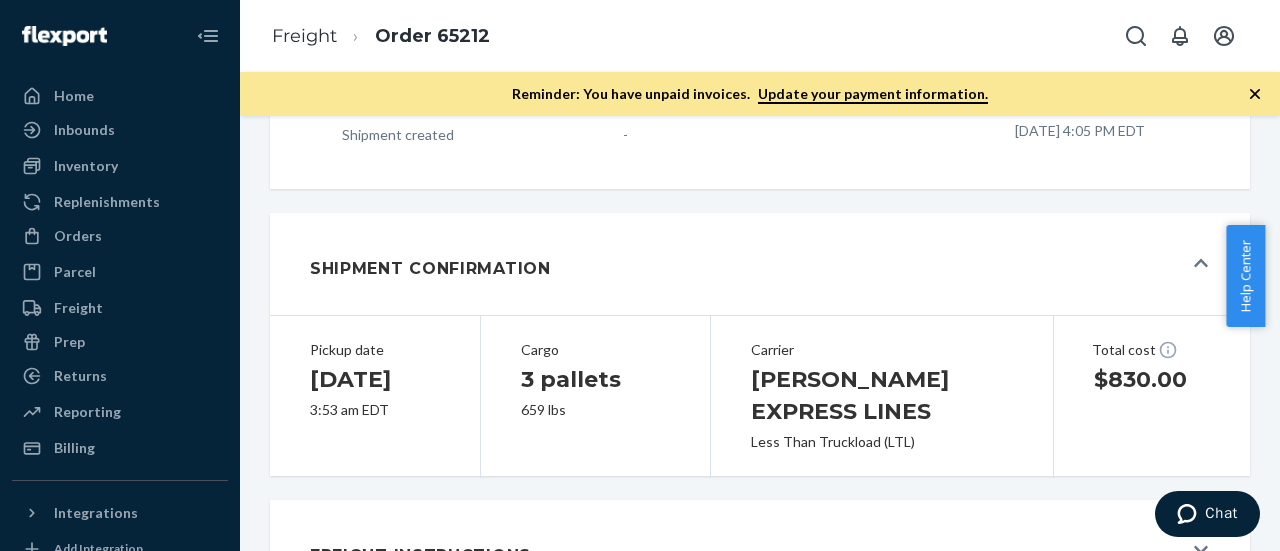 scroll, scrollTop: 1056, scrollLeft: 0, axis: vertical 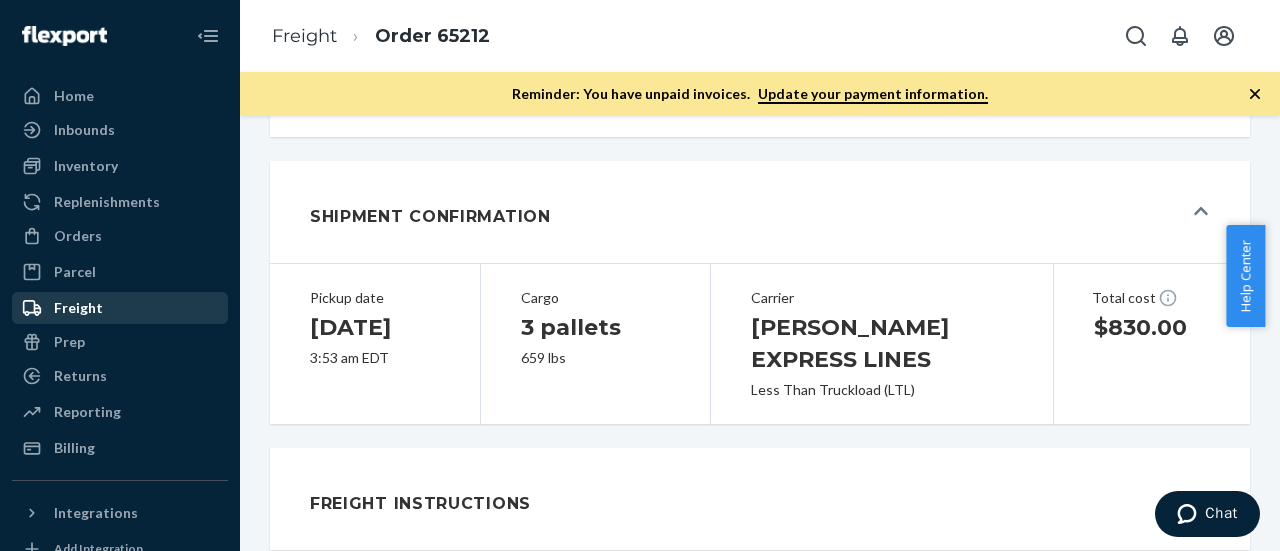 click on "Freight" at bounding box center [78, 308] 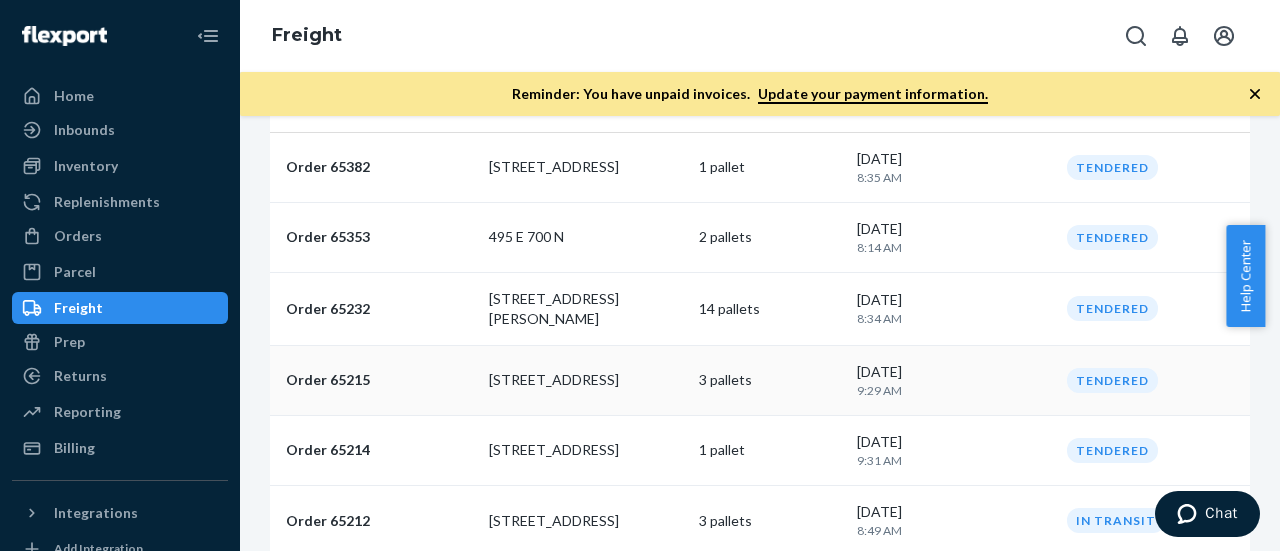 scroll, scrollTop: 300, scrollLeft: 0, axis: vertical 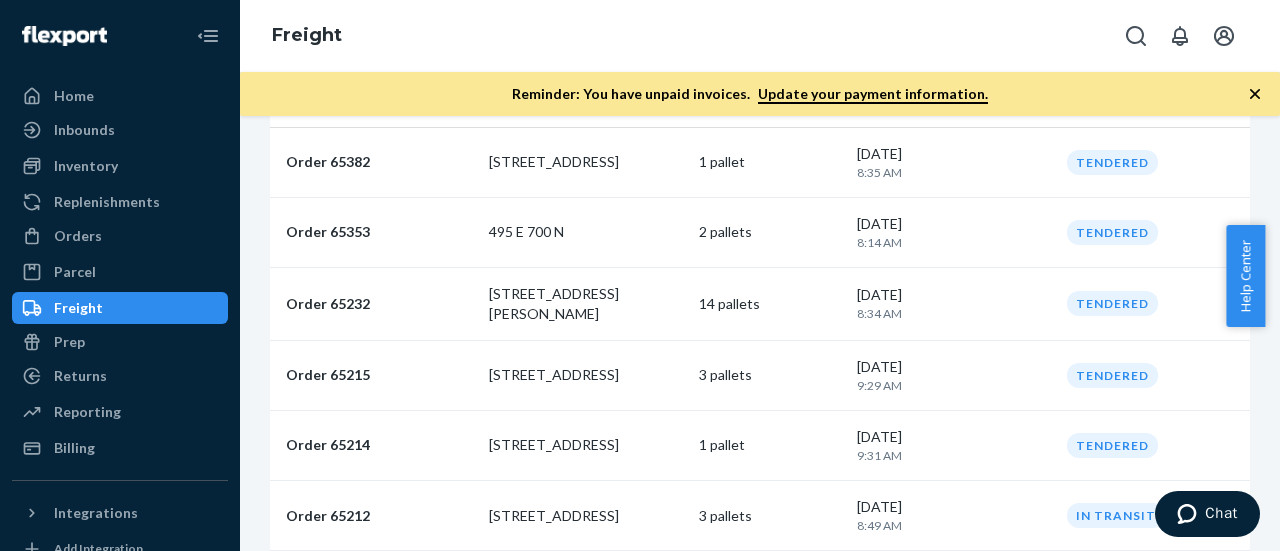 drag, startPoint x: 784, startPoint y: 284, endPoint x: 747, endPoint y: 291, distance: 37.65634 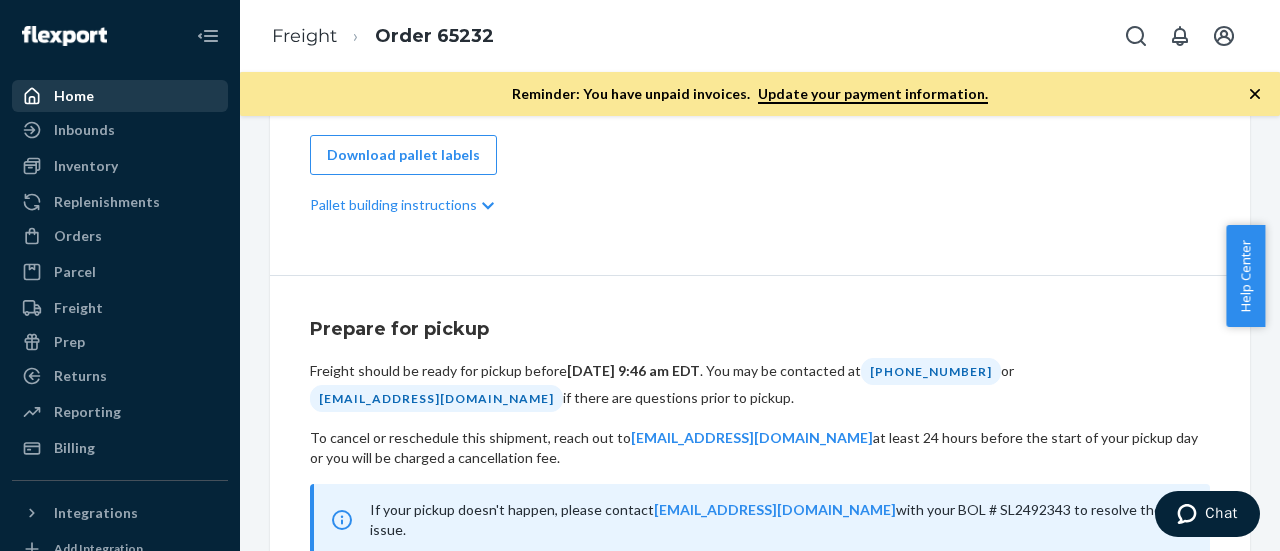 scroll, scrollTop: 851, scrollLeft: 0, axis: vertical 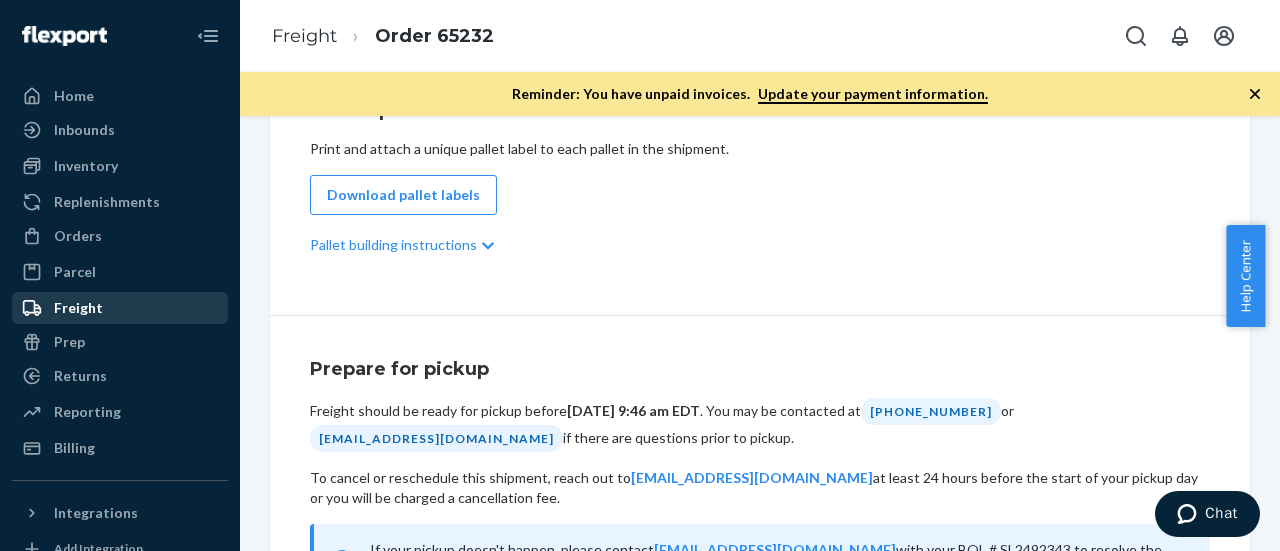 click on "Freight" at bounding box center (78, 308) 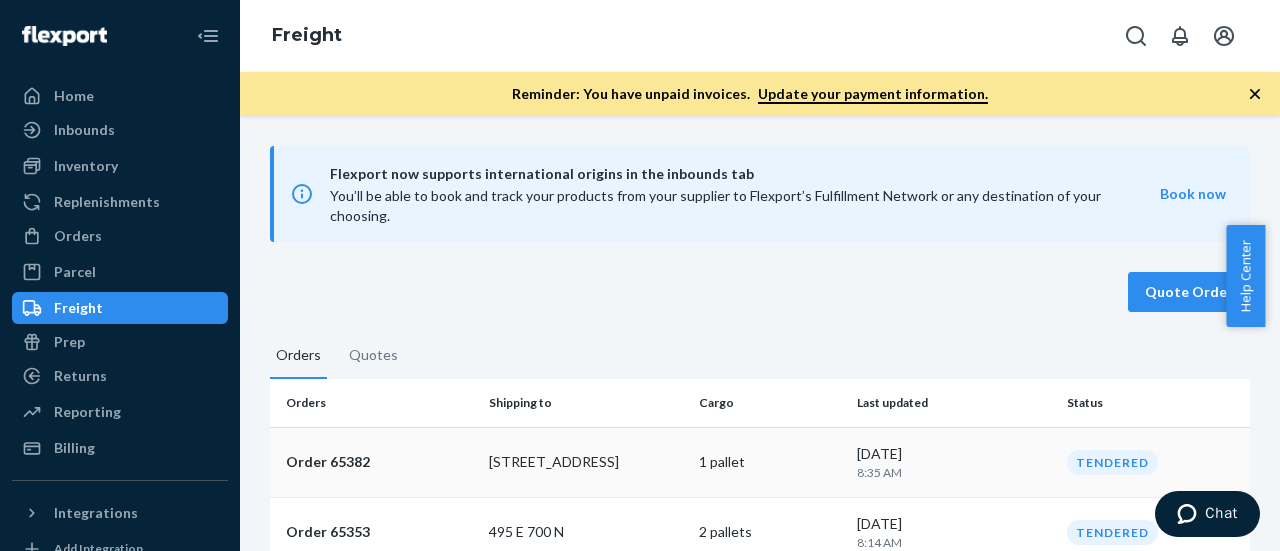 scroll, scrollTop: 100, scrollLeft: 0, axis: vertical 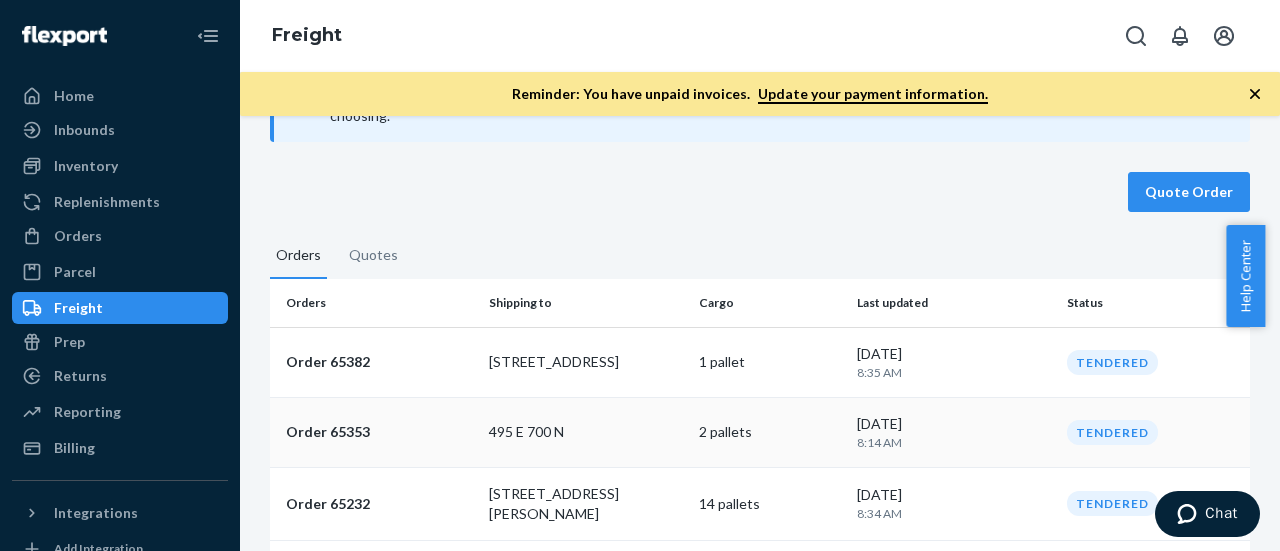 click on "8:14 AM" at bounding box center [954, 442] 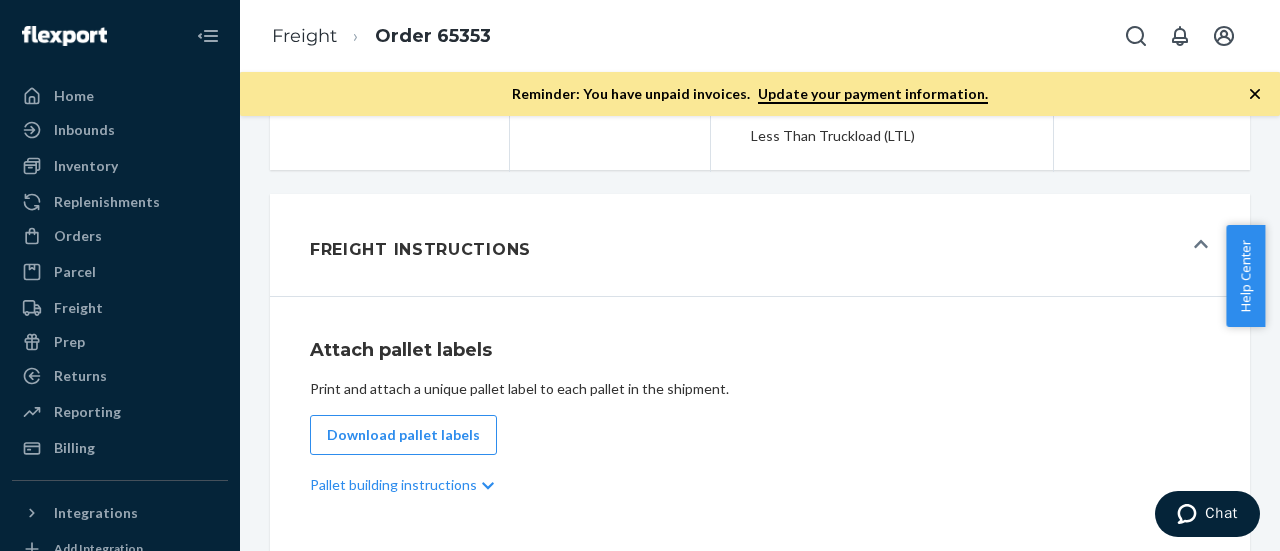 scroll, scrollTop: 600, scrollLeft: 0, axis: vertical 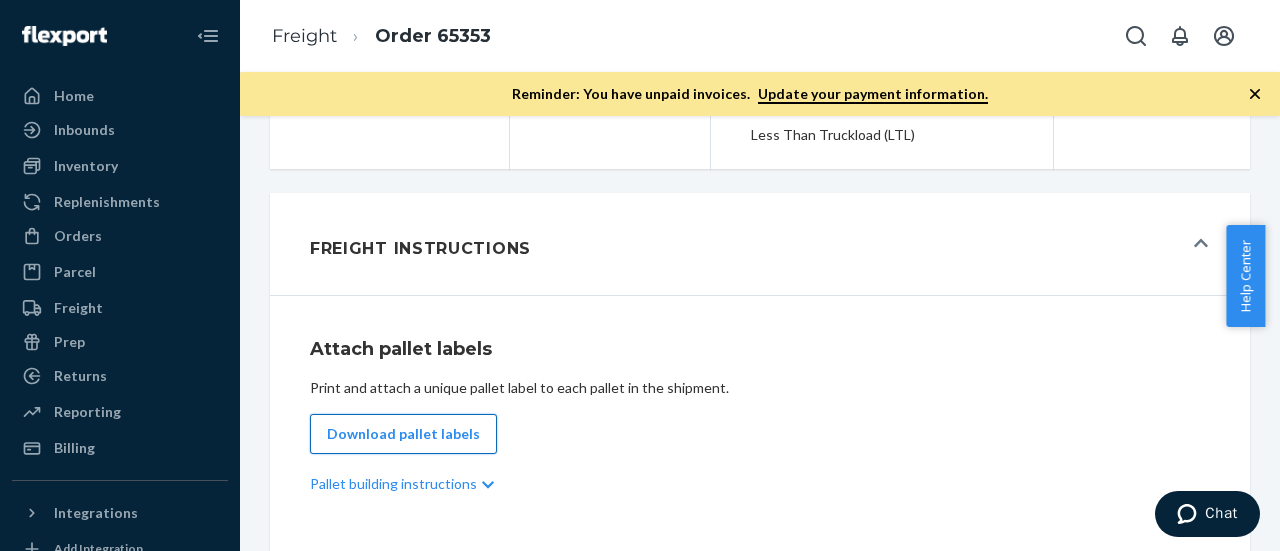 click on "Download pallet labels" at bounding box center [403, 434] 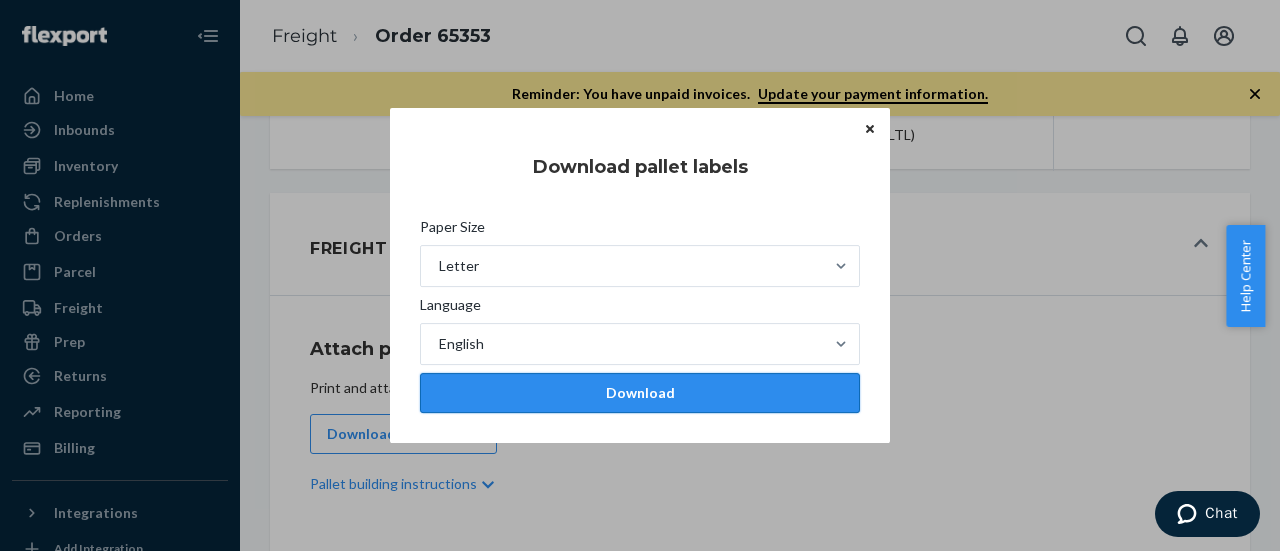 click on "Download" at bounding box center [640, 393] 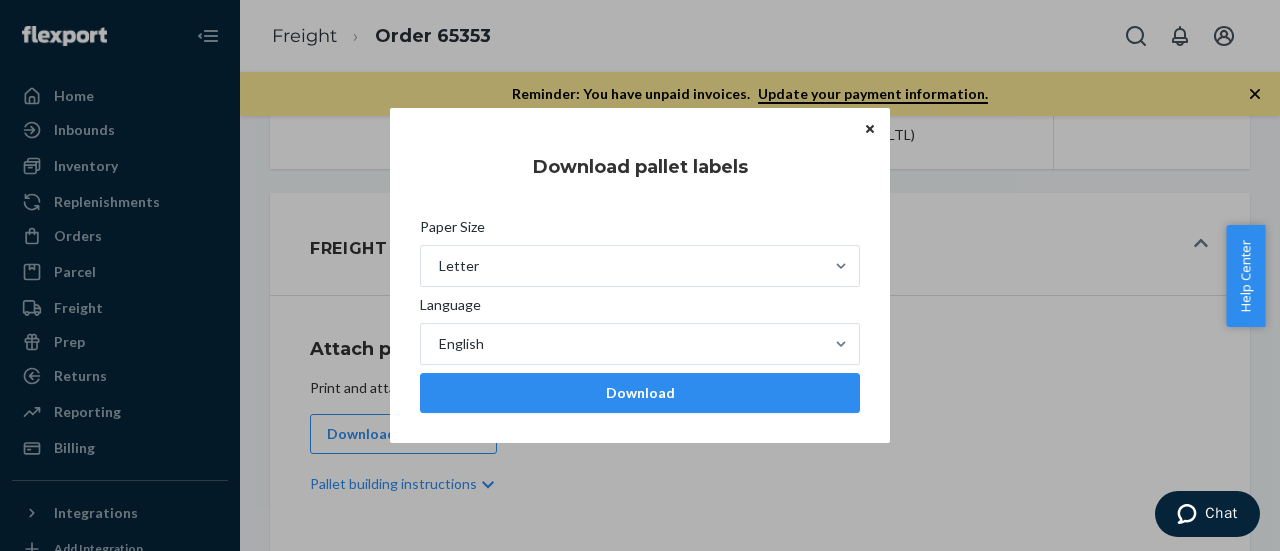 click on "Download pallet labels Paper Size Letter Language English Download" at bounding box center (640, 276) 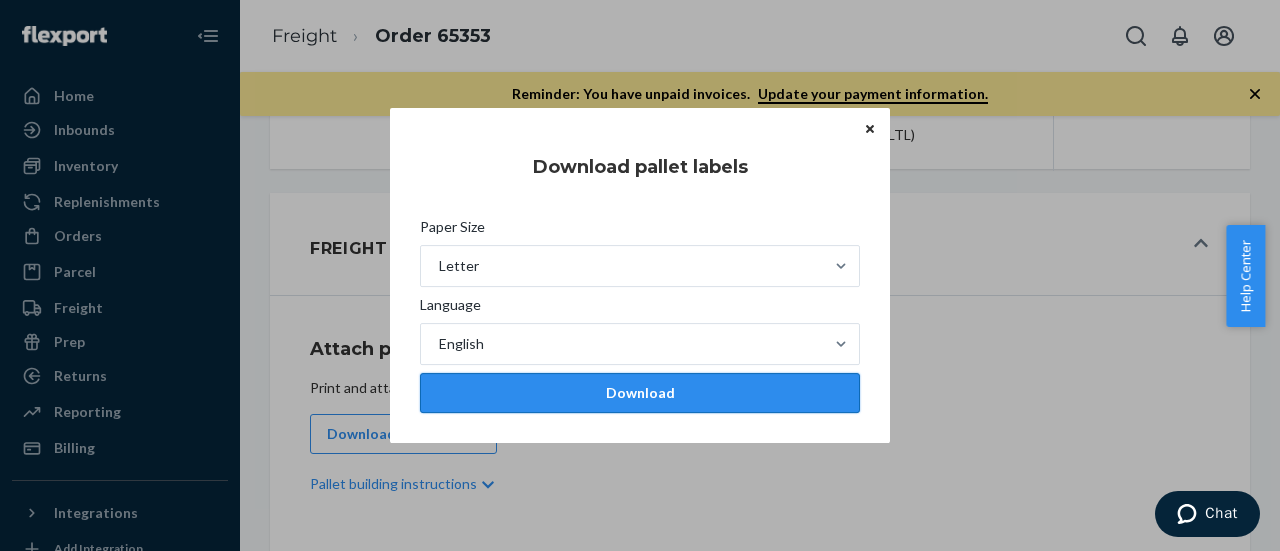 click on "Download" at bounding box center [640, 393] 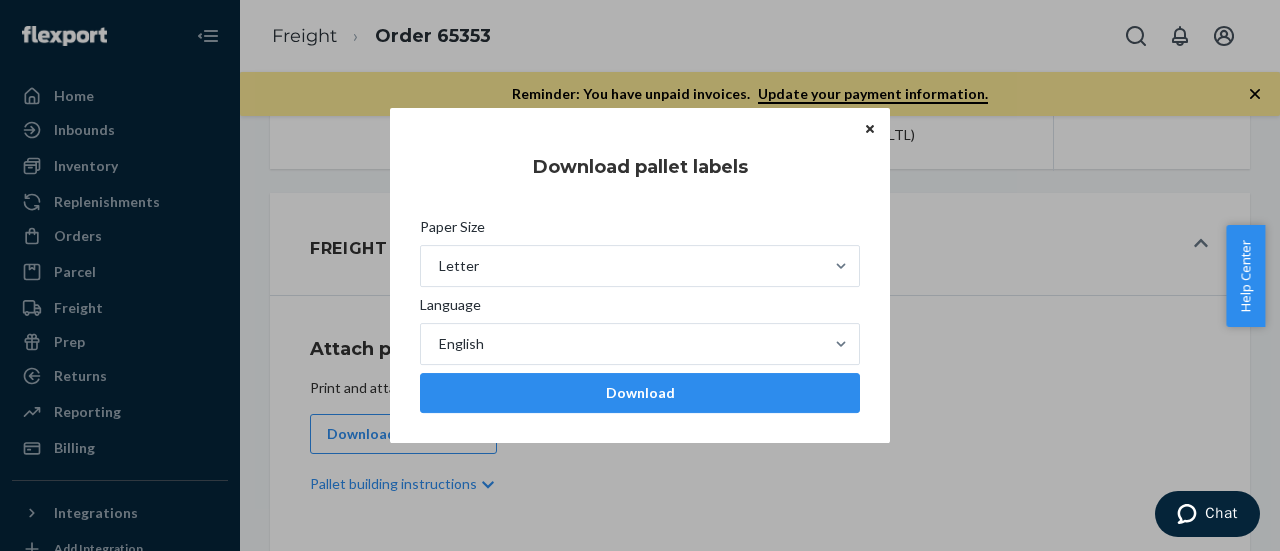 click at bounding box center (870, 129) 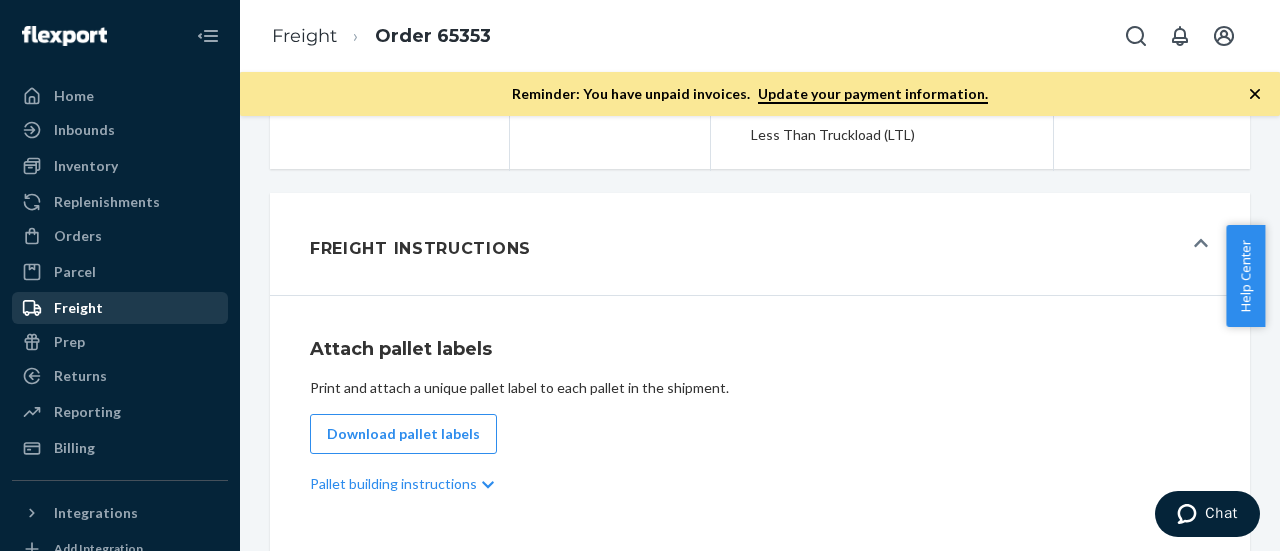 click on "Freight" at bounding box center [120, 308] 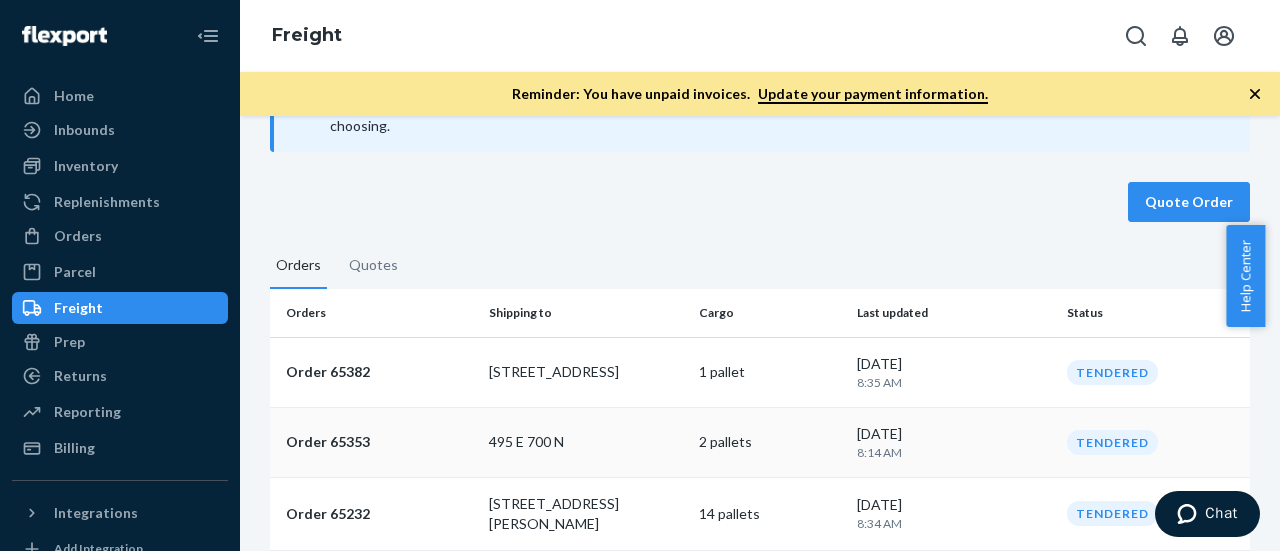 scroll, scrollTop: 100, scrollLeft: 0, axis: vertical 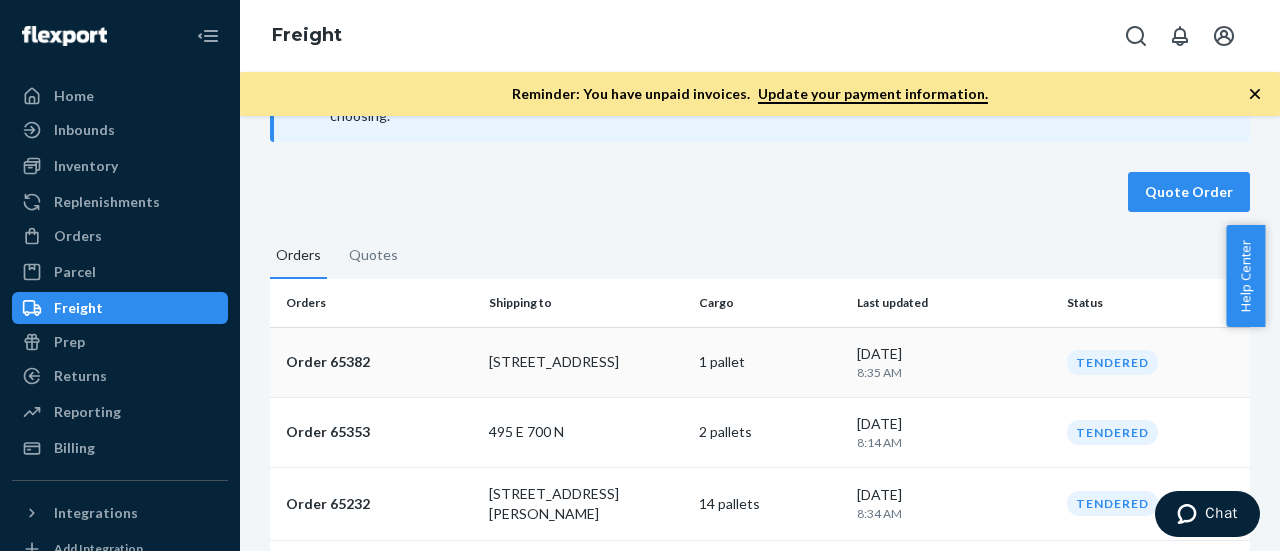 click on "1 pallet" at bounding box center (770, 362) 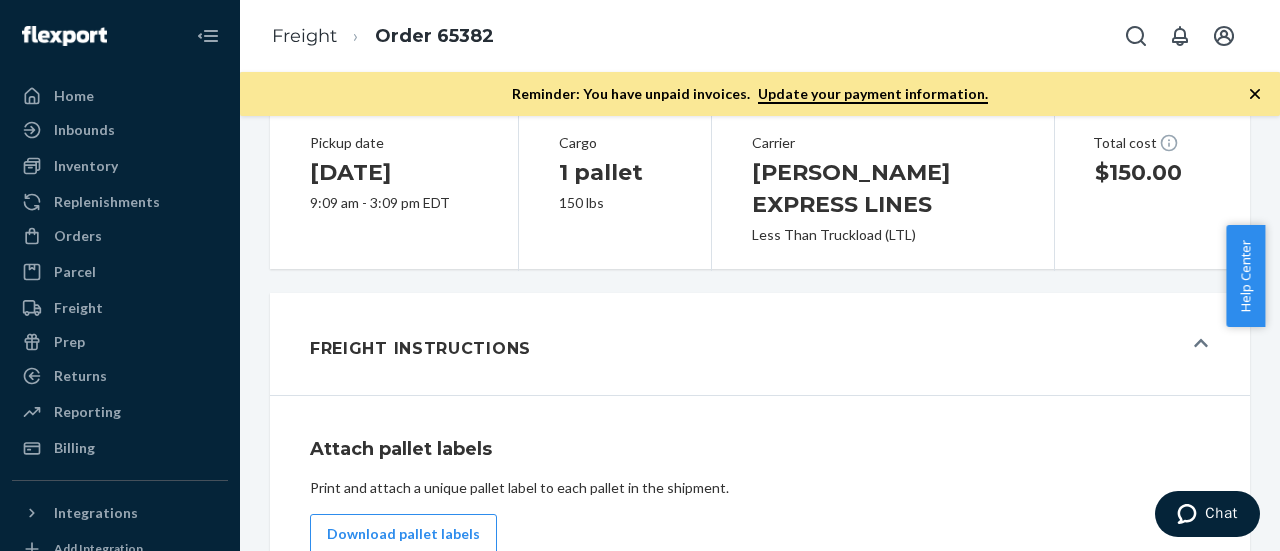 scroll, scrollTop: 700, scrollLeft: 0, axis: vertical 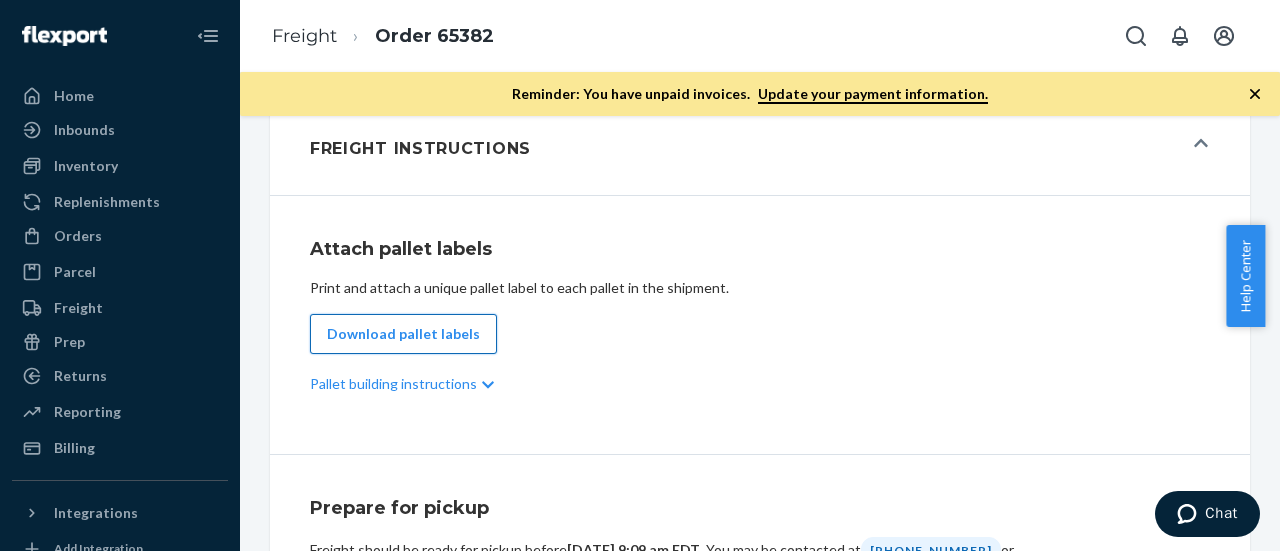 click on "Download pallet labels" at bounding box center [403, 334] 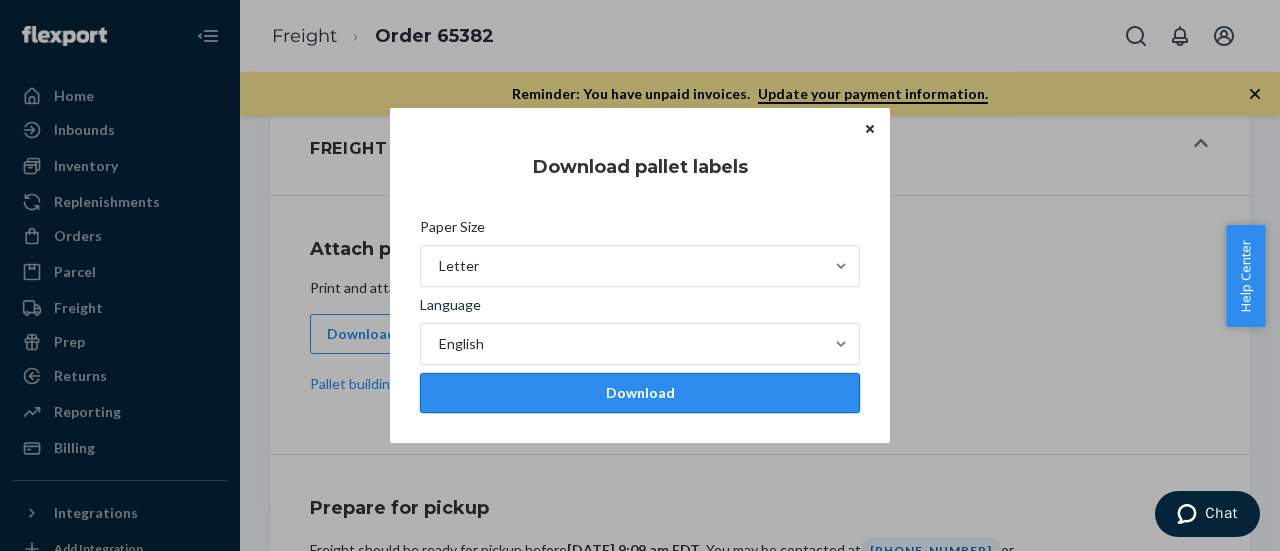 click on "Download" at bounding box center [640, 393] 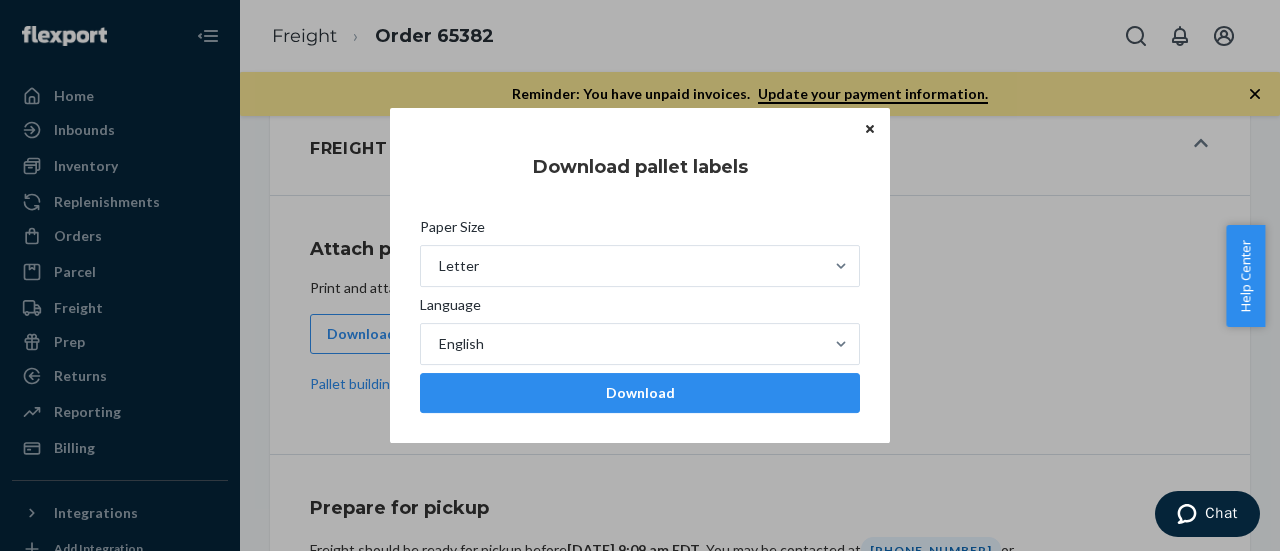 click at bounding box center [870, 129] 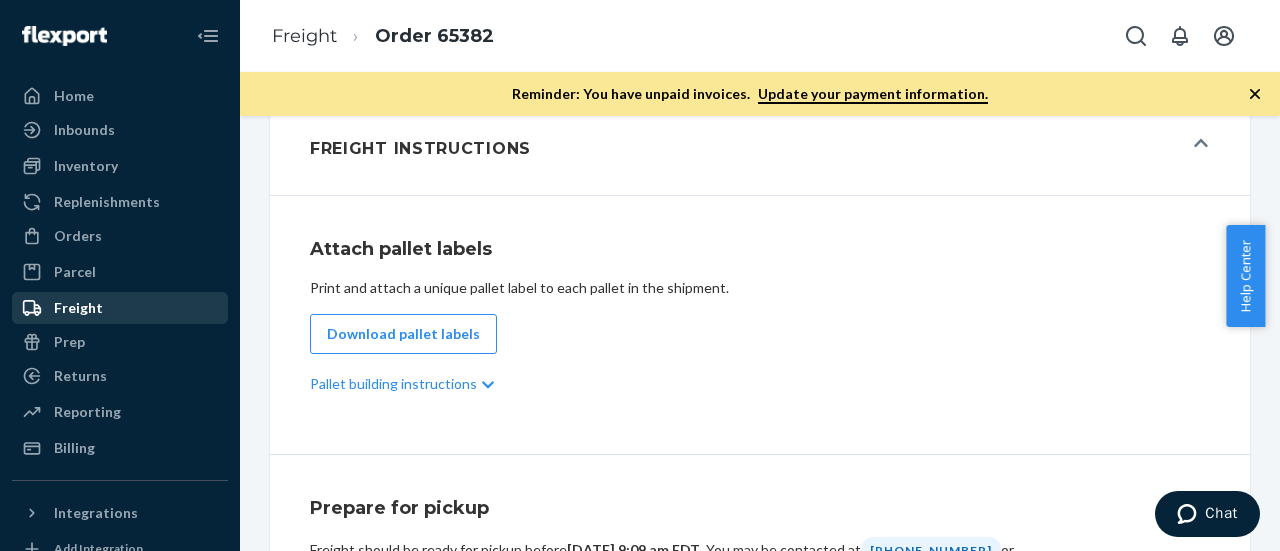 click on "Freight" at bounding box center [120, 308] 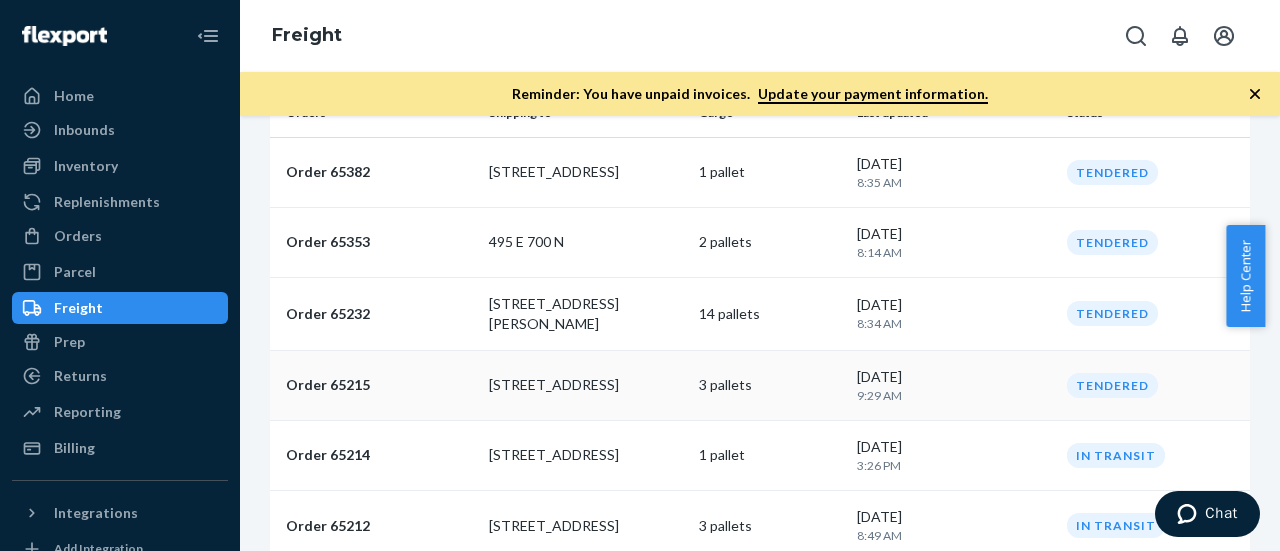 scroll, scrollTop: 300, scrollLeft: 0, axis: vertical 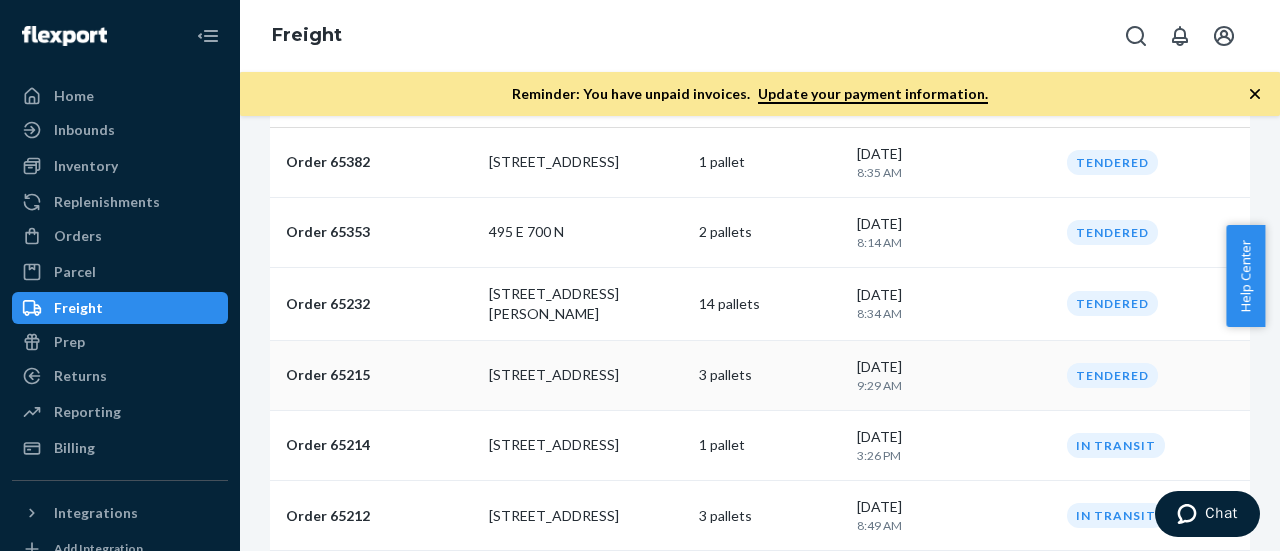 click on "[STREET_ADDRESS]" at bounding box center (586, 375) 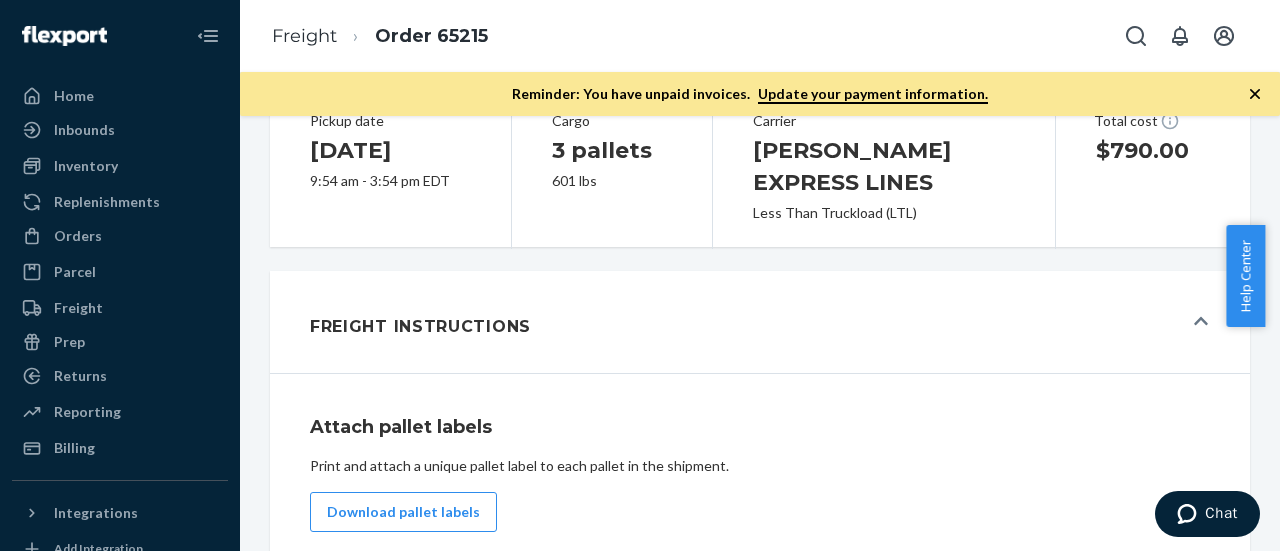 scroll, scrollTop: 600, scrollLeft: 0, axis: vertical 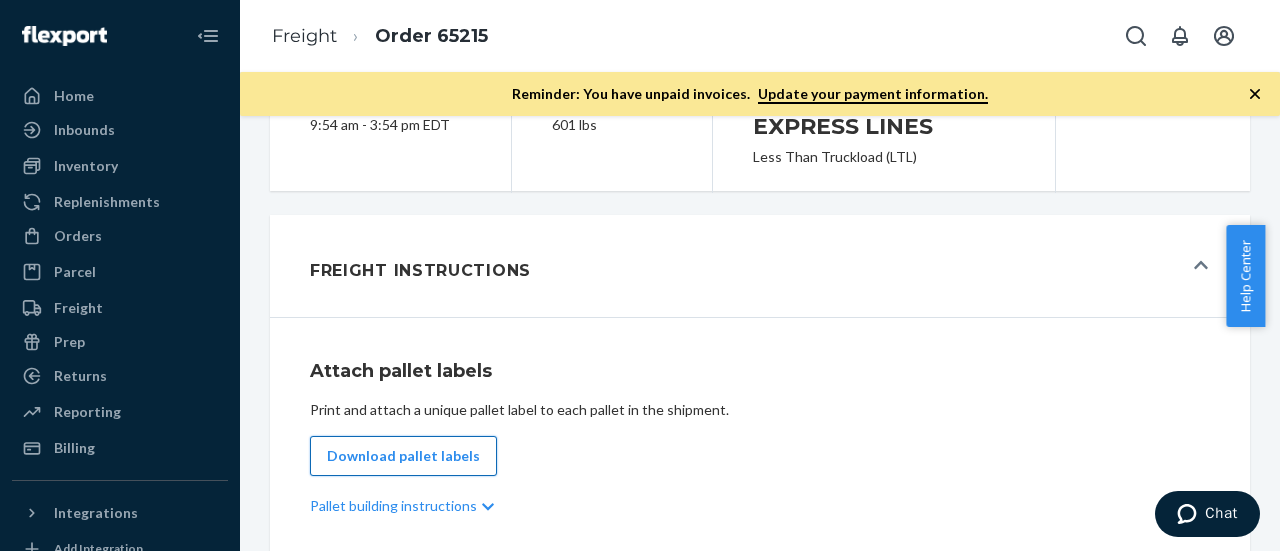 click on "Download pallet labels" at bounding box center [403, 456] 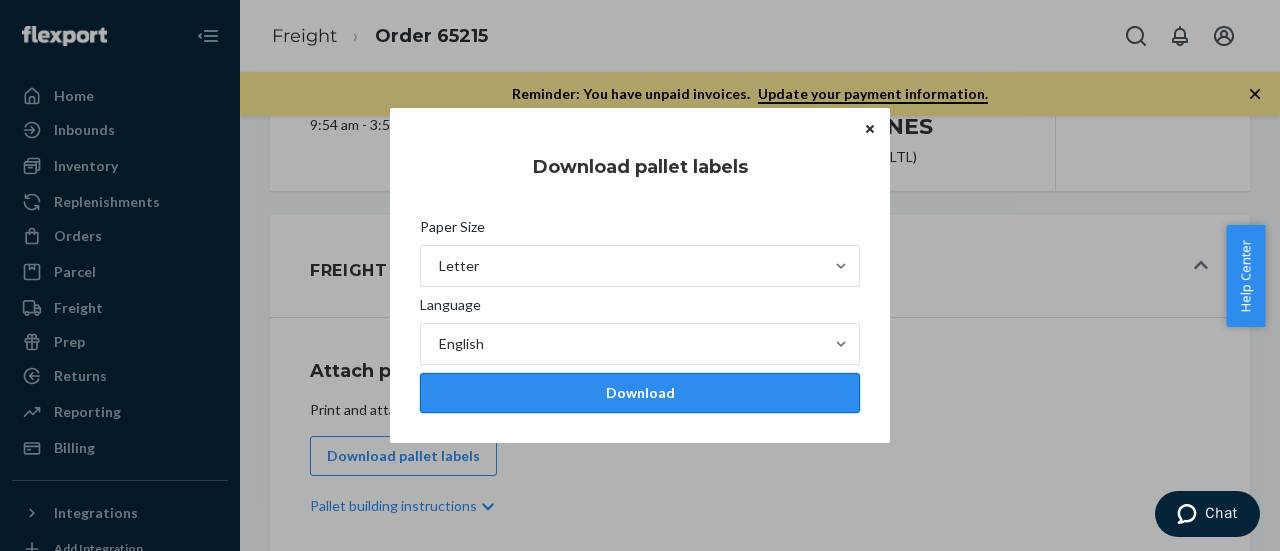 click on "Download" at bounding box center (640, 393) 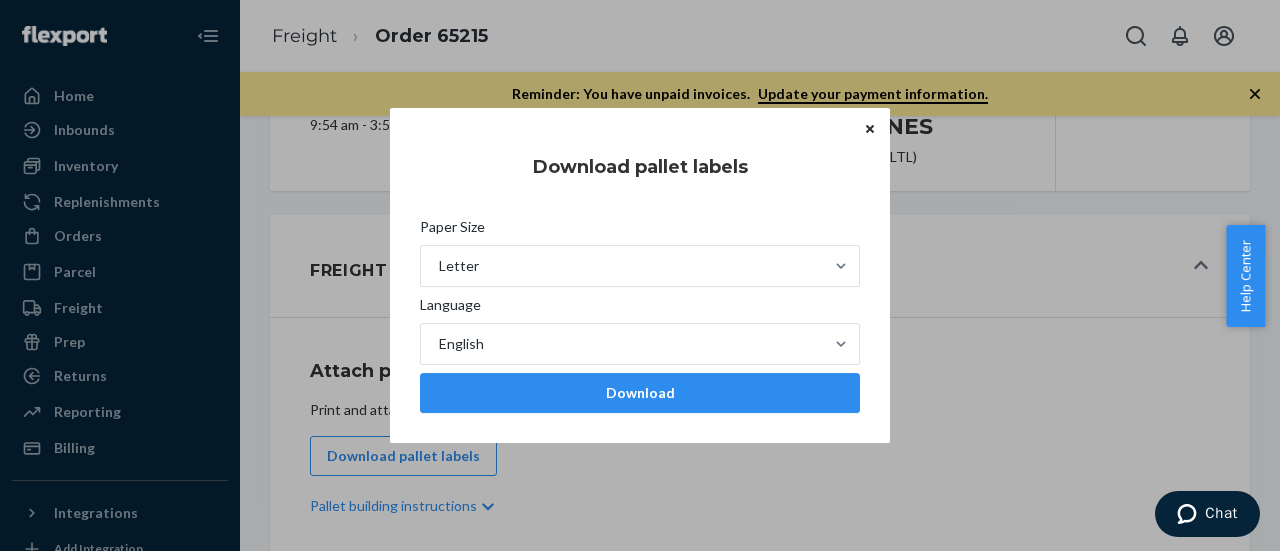 click at bounding box center [870, 129] 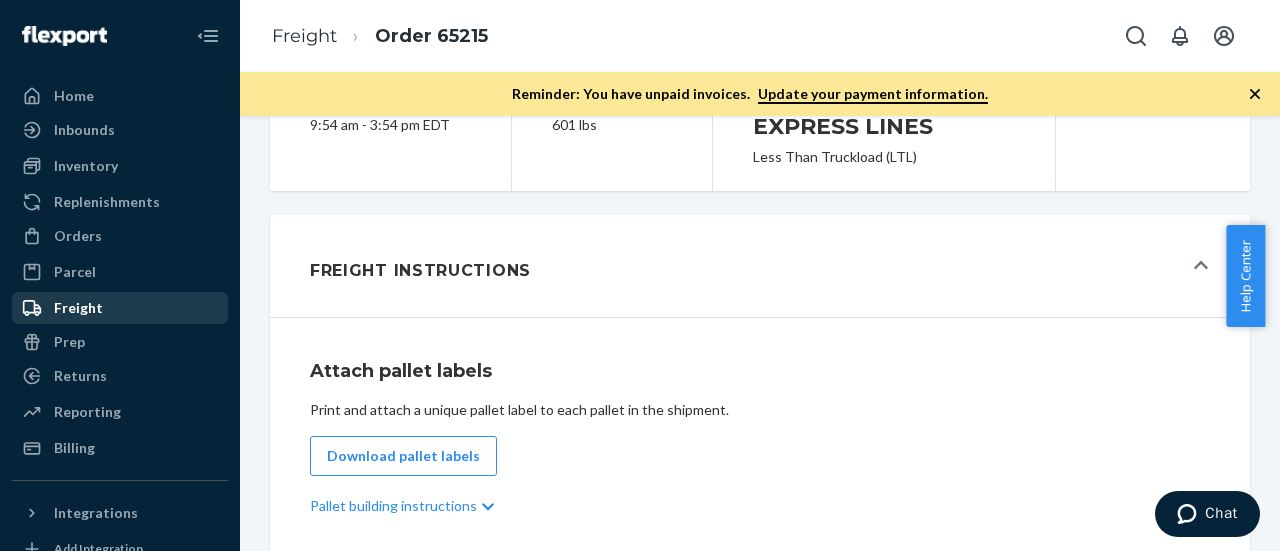 click on "Freight" at bounding box center [120, 308] 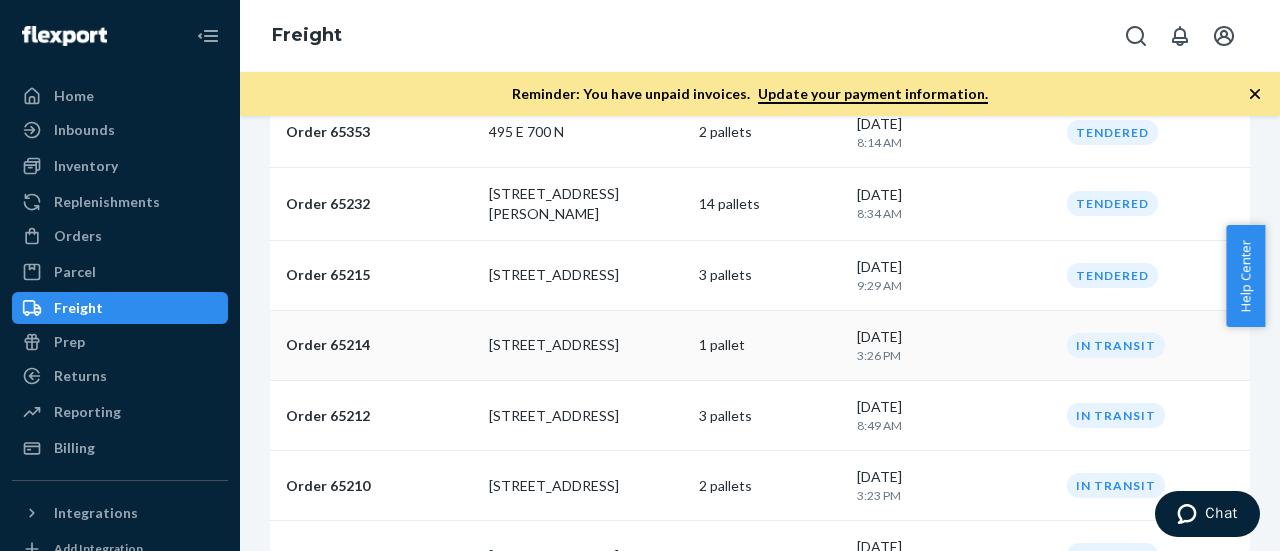 scroll, scrollTop: 500, scrollLeft: 0, axis: vertical 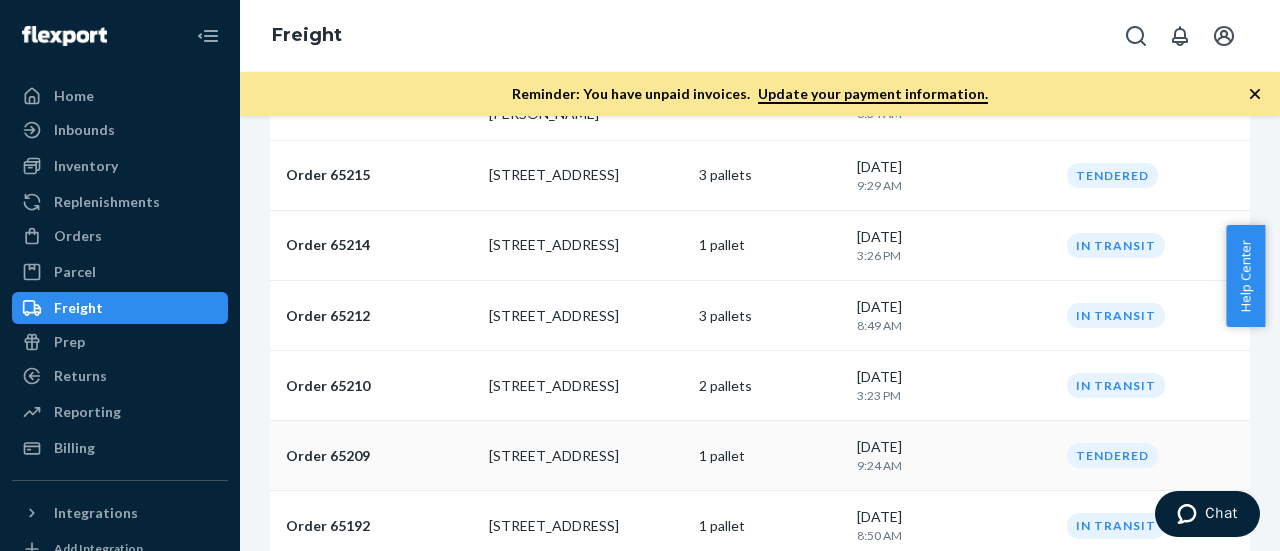 click on "Order 65209" at bounding box center (379, 456) 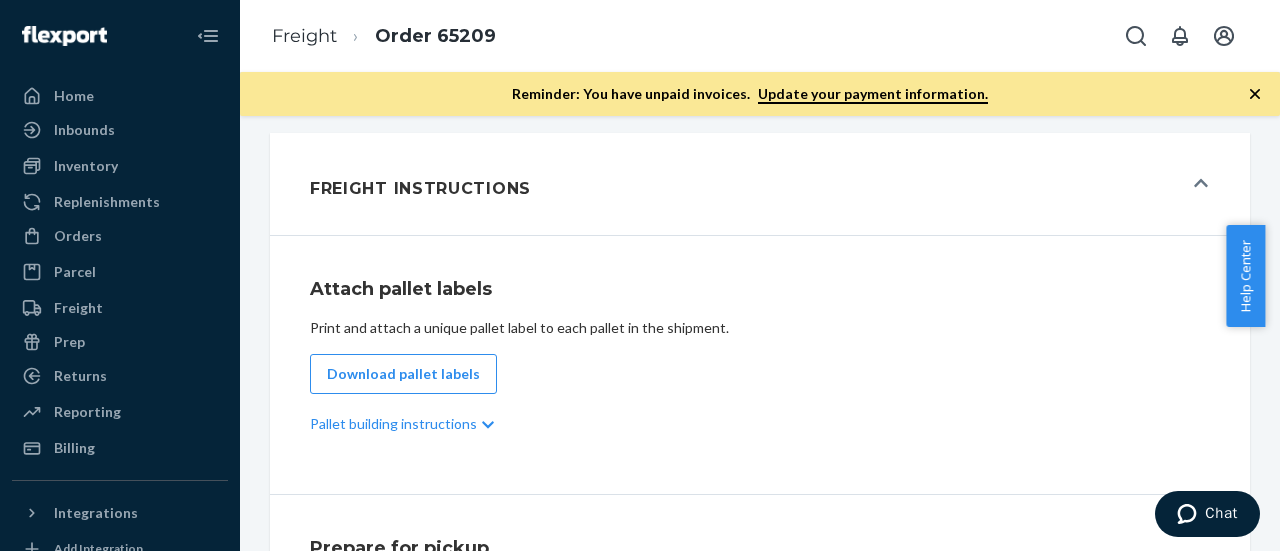 scroll, scrollTop: 700, scrollLeft: 0, axis: vertical 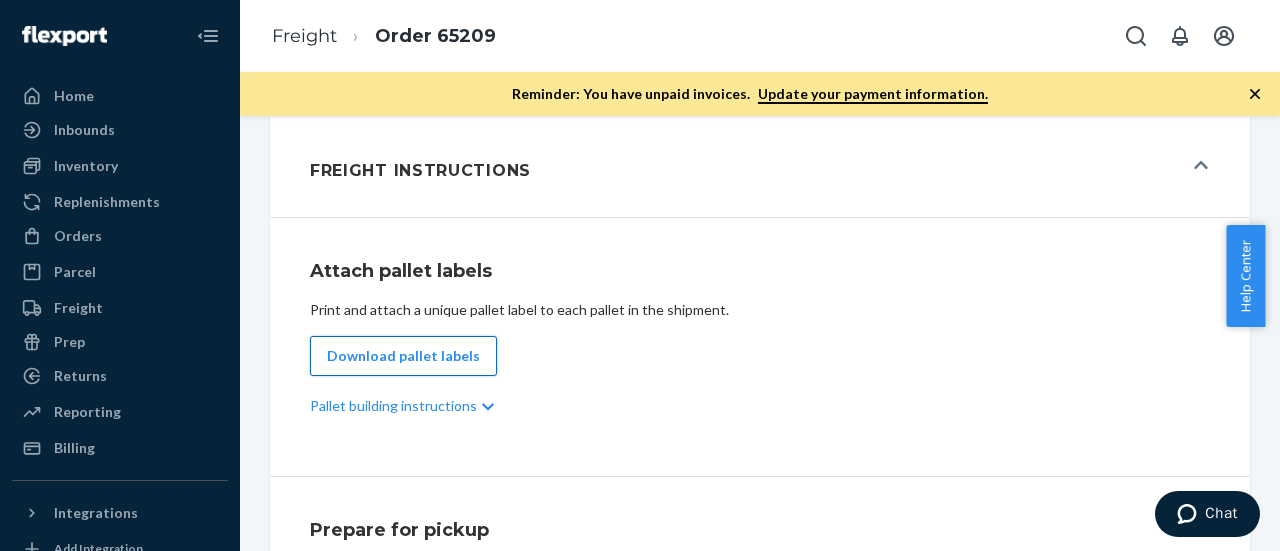 click on "Download pallet labels" at bounding box center (403, 356) 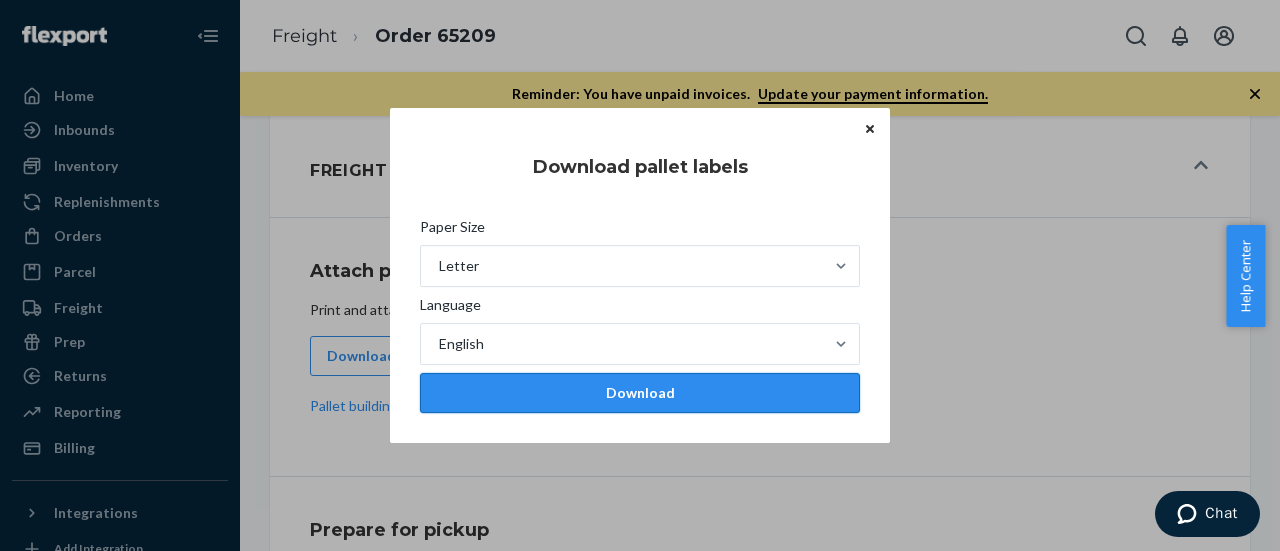 click on "Download" at bounding box center (640, 393) 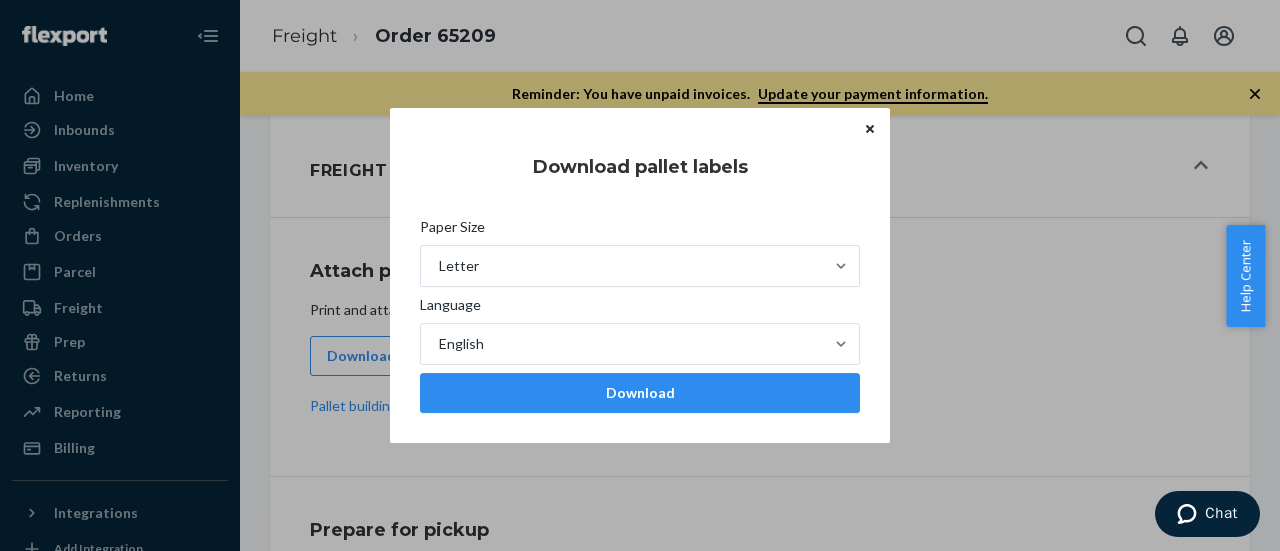 click 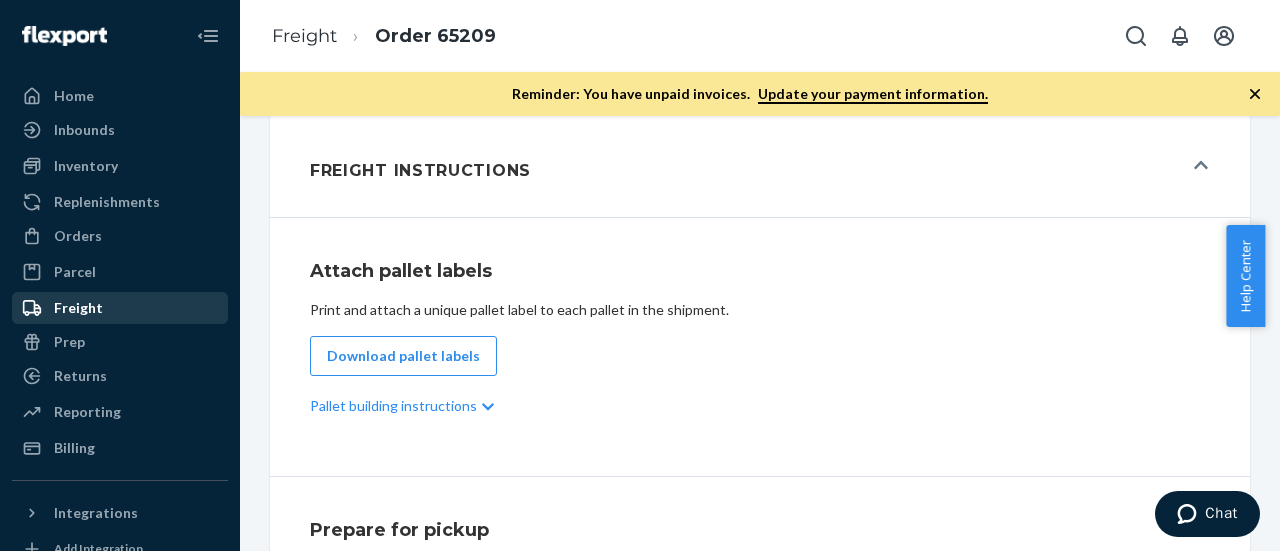 click on "Freight" at bounding box center (120, 308) 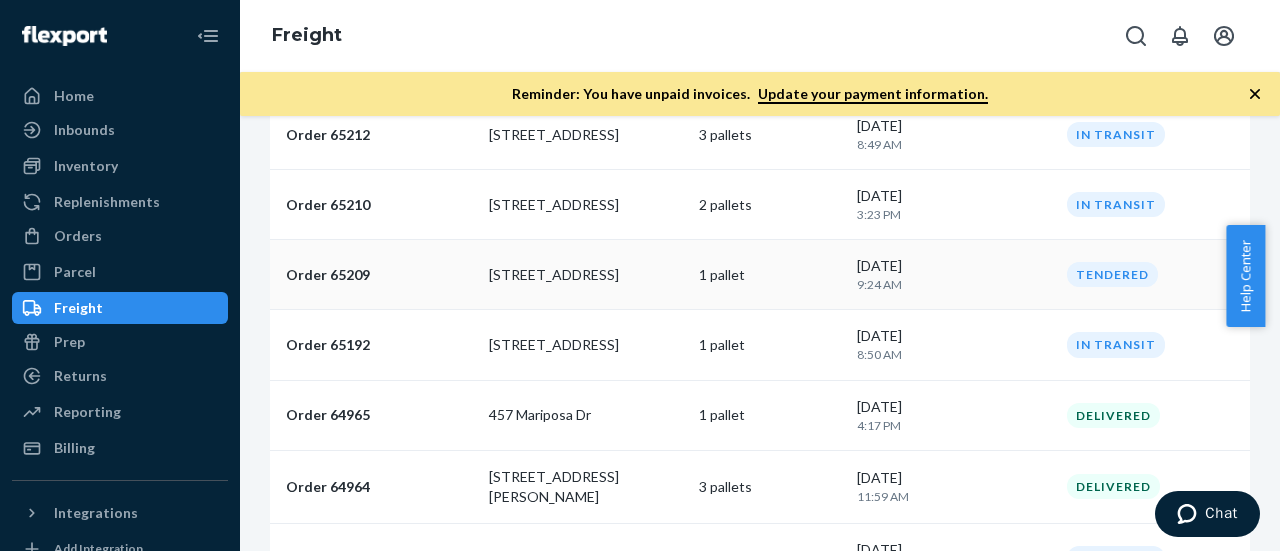 scroll, scrollTop: 700, scrollLeft: 0, axis: vertical 